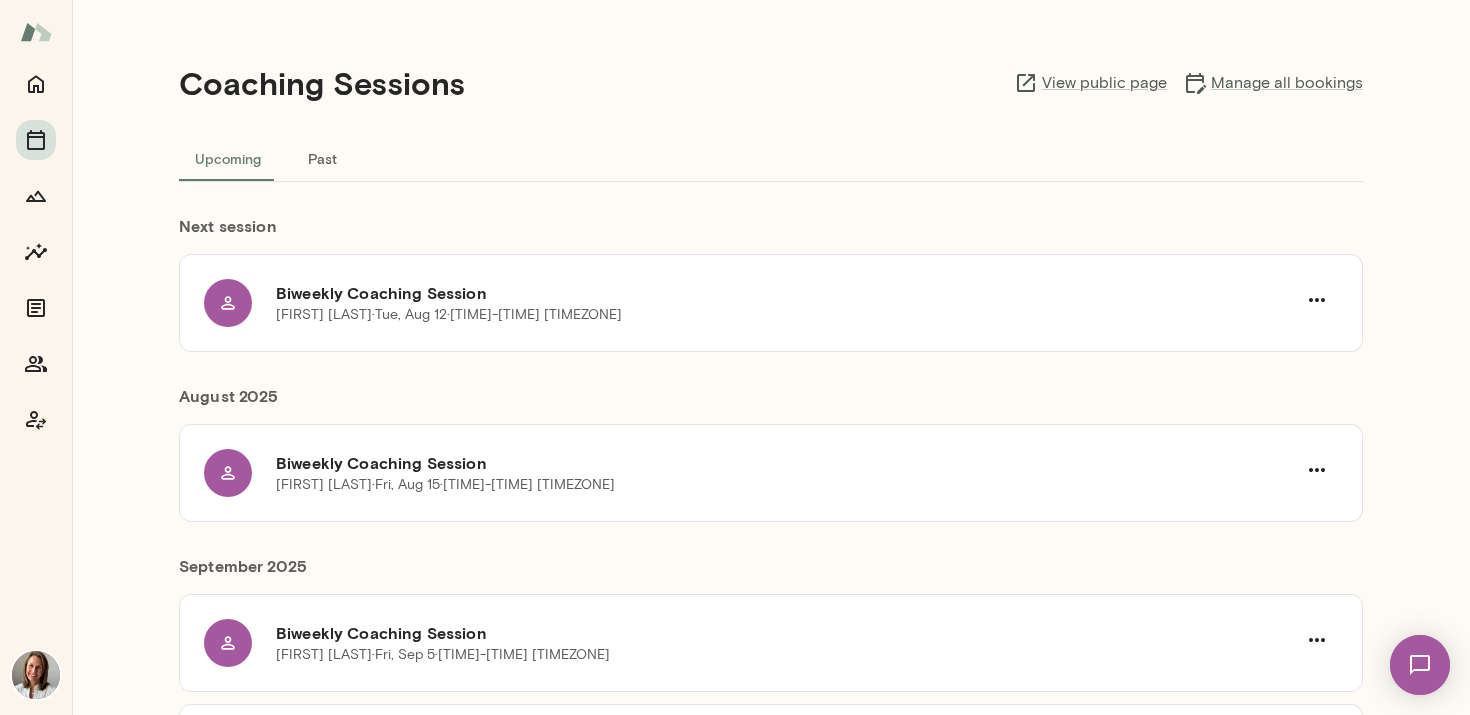 scroll, scrollTop: 0, scrollLeft: 0, axis: both 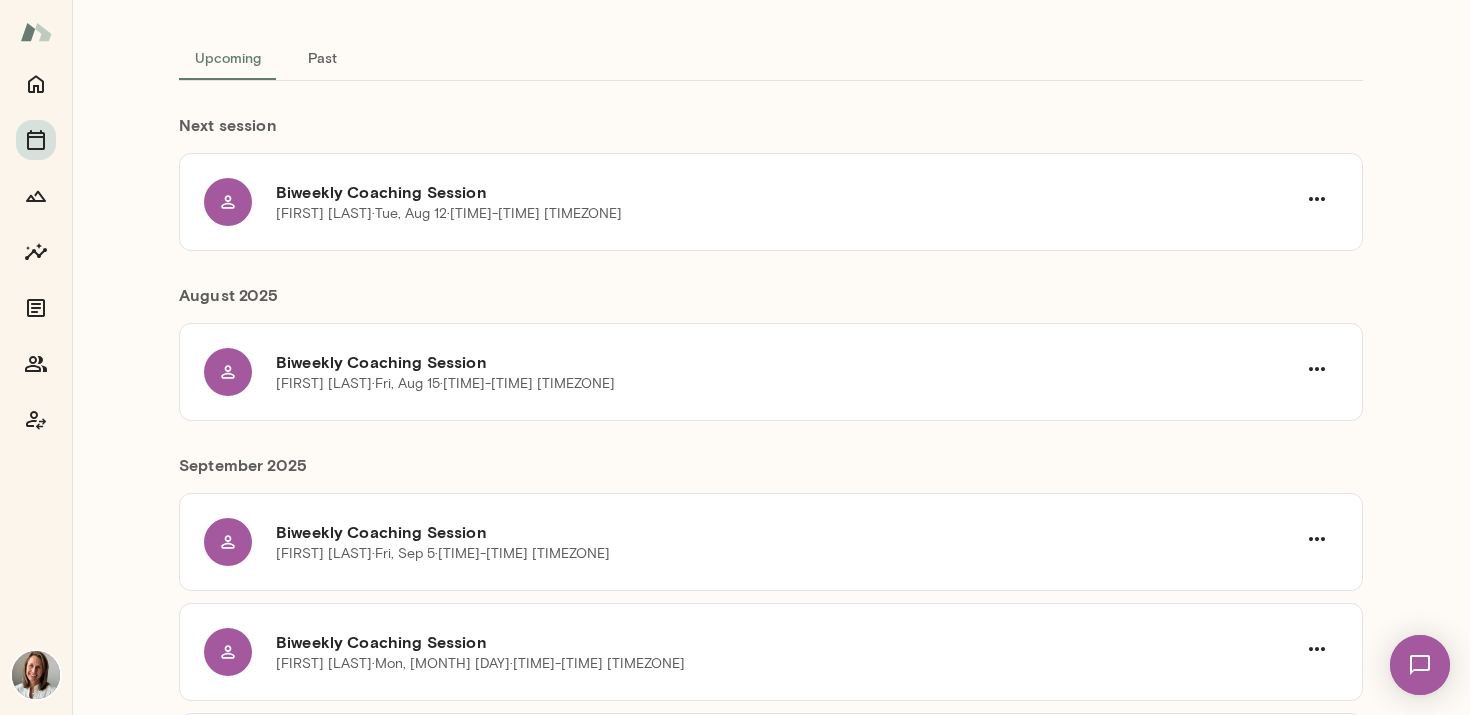 click on "Past" at bounding box center [322, 57] 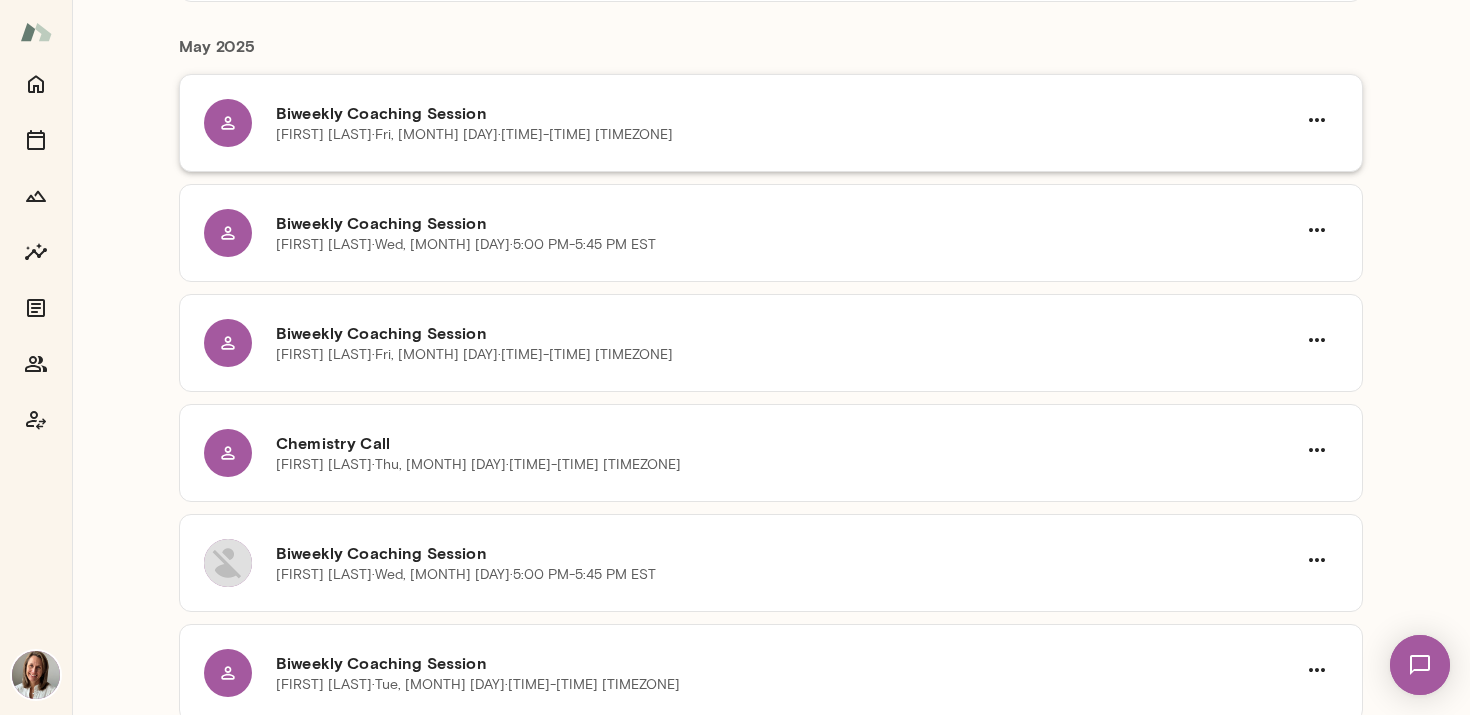 scroll, scrollTop: 3295, scrollLeft: 0, axis: vertical 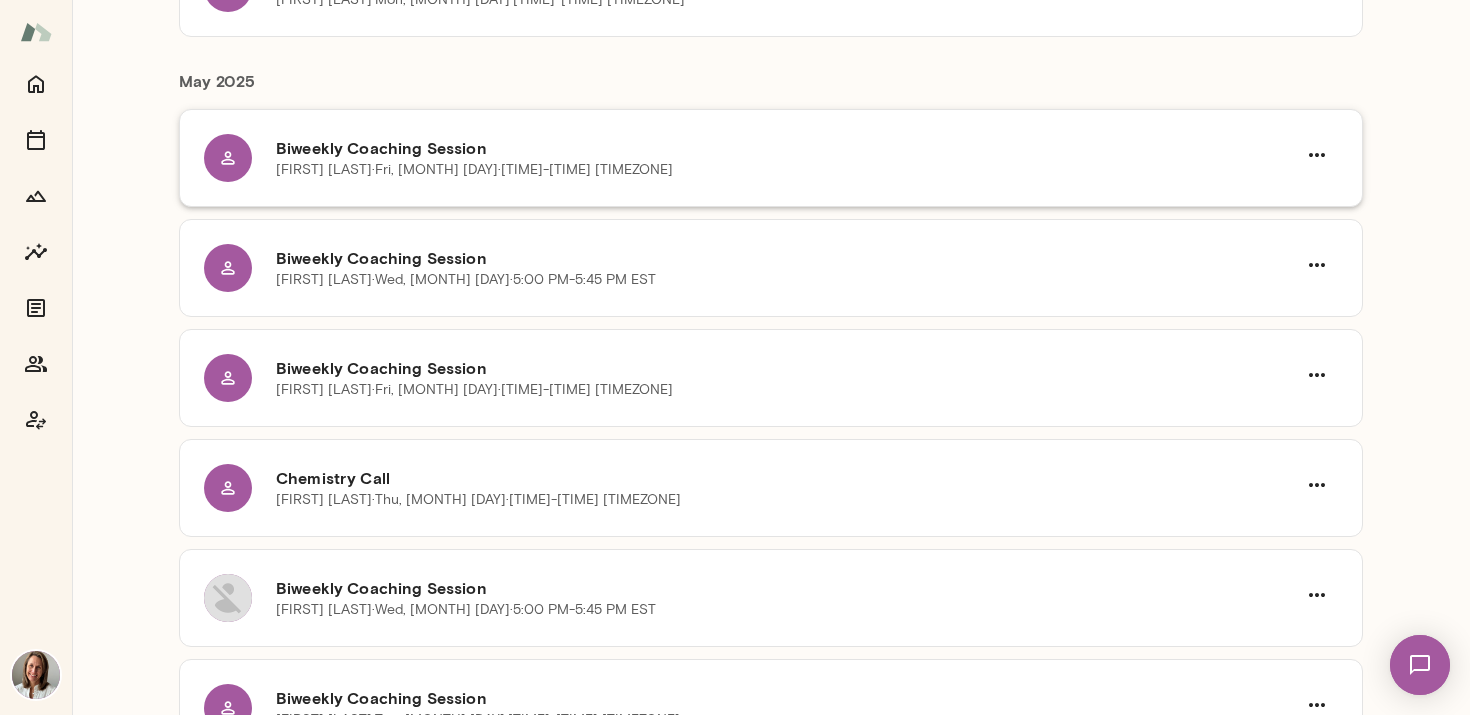 click on "Biweekly Coaching Session" at bounding box center [786, 148] 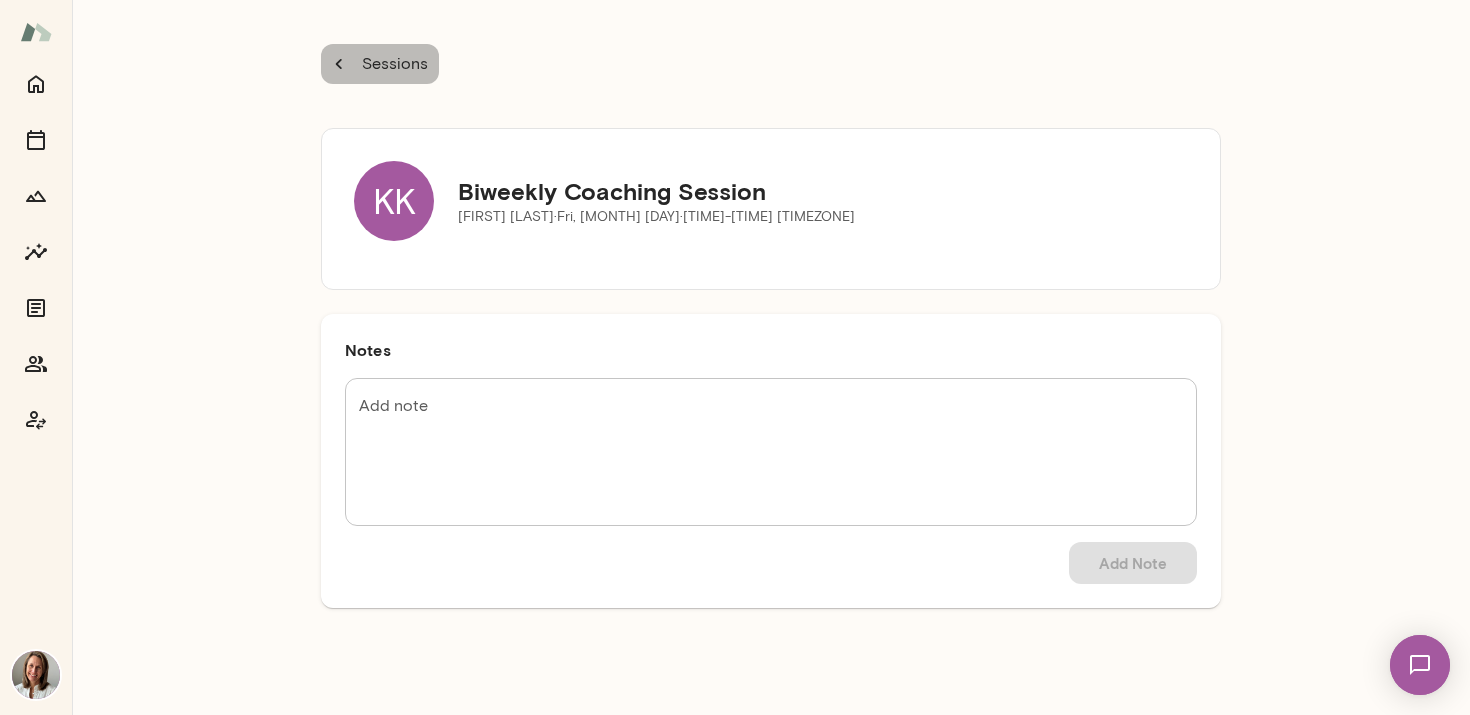 click on "Sessions" at bounding box center (380, 64) 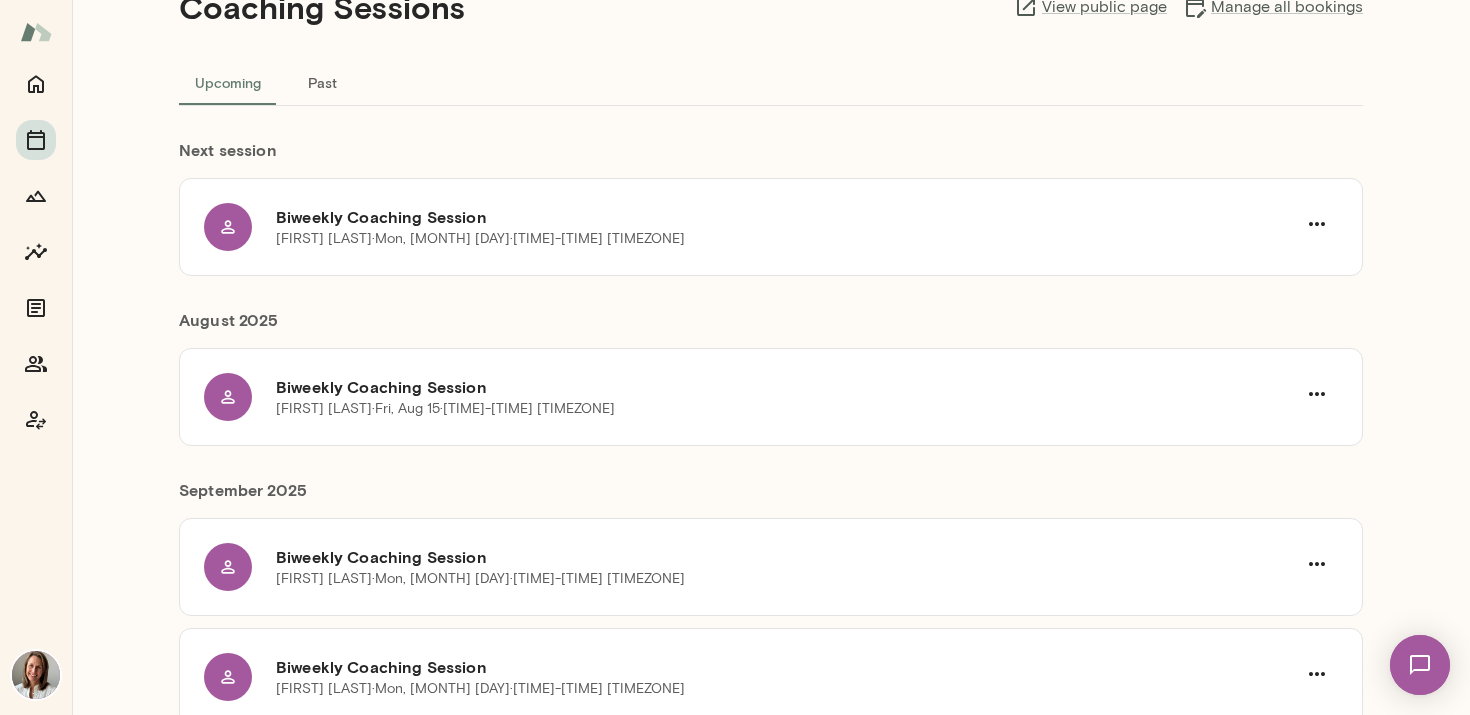 scroll, scrollTop: 0, scrollLeft: 0, axis: both 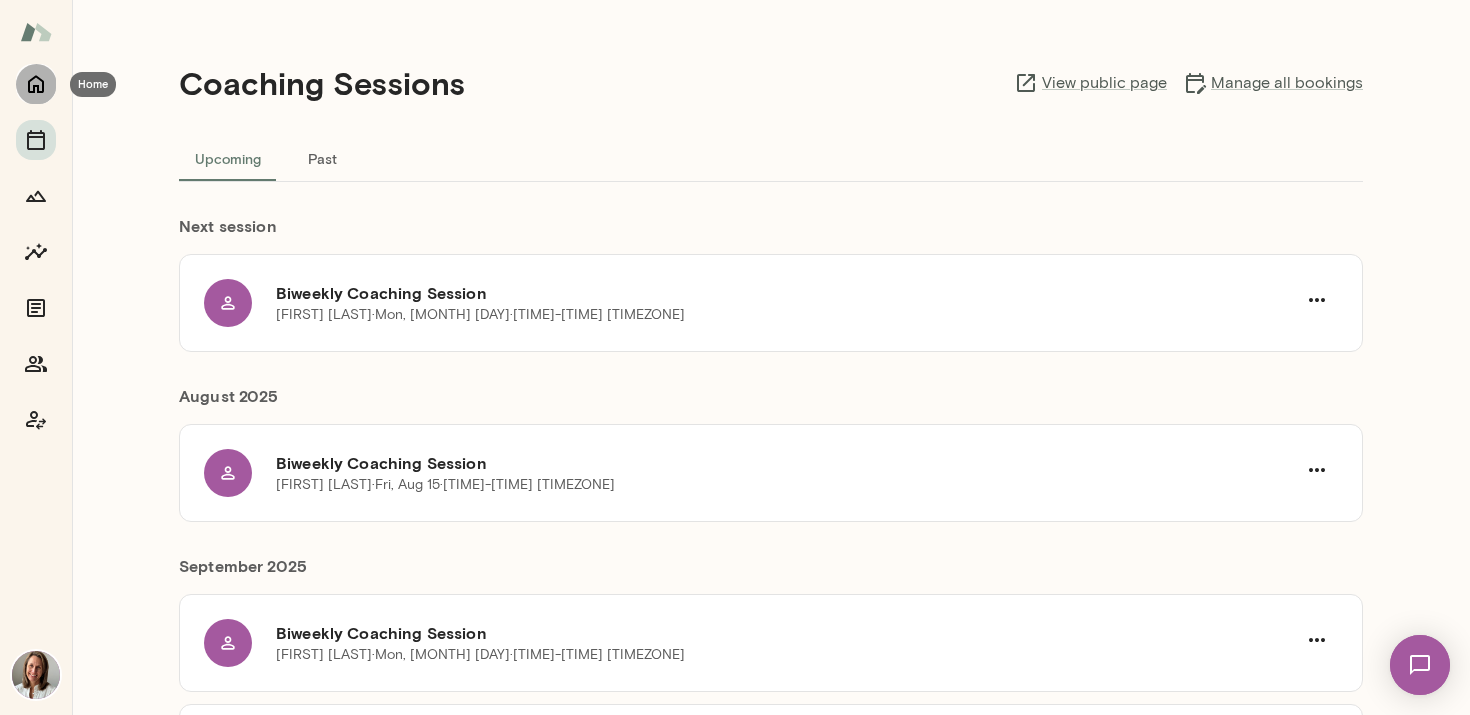 click at bounding box center [36, 84] 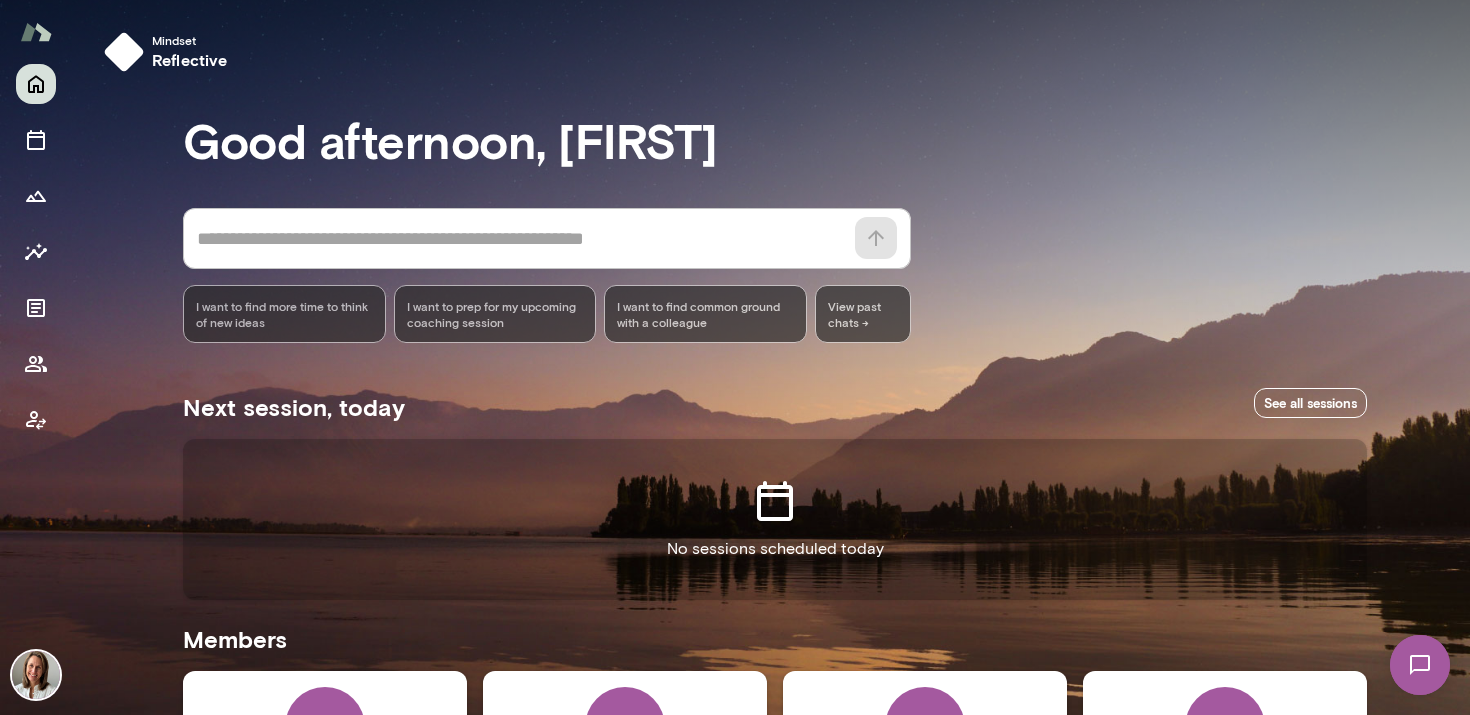 click on "Good afternoon, [PERSON]" at bounding box center [775, 140] 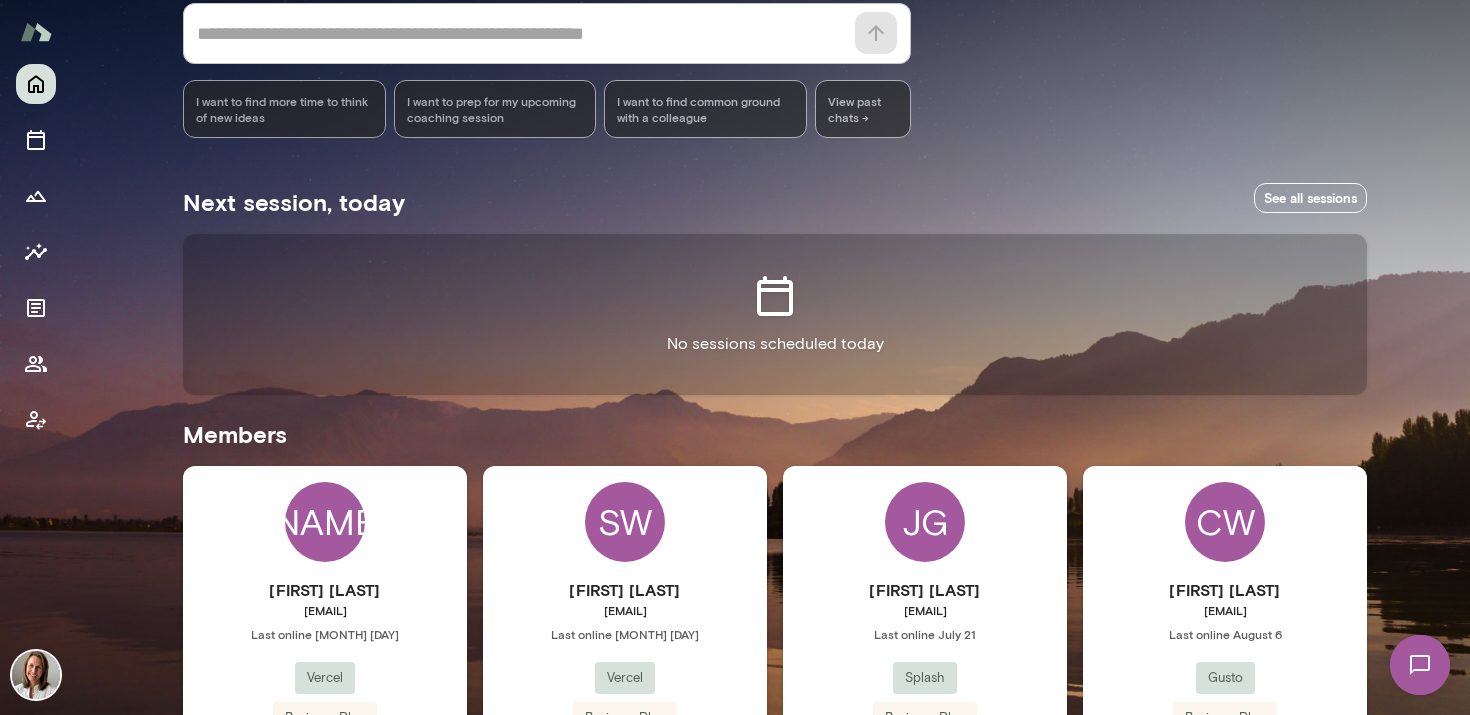 scroll, scrollTop: 314, scrollLeft: 0, axis: vertical 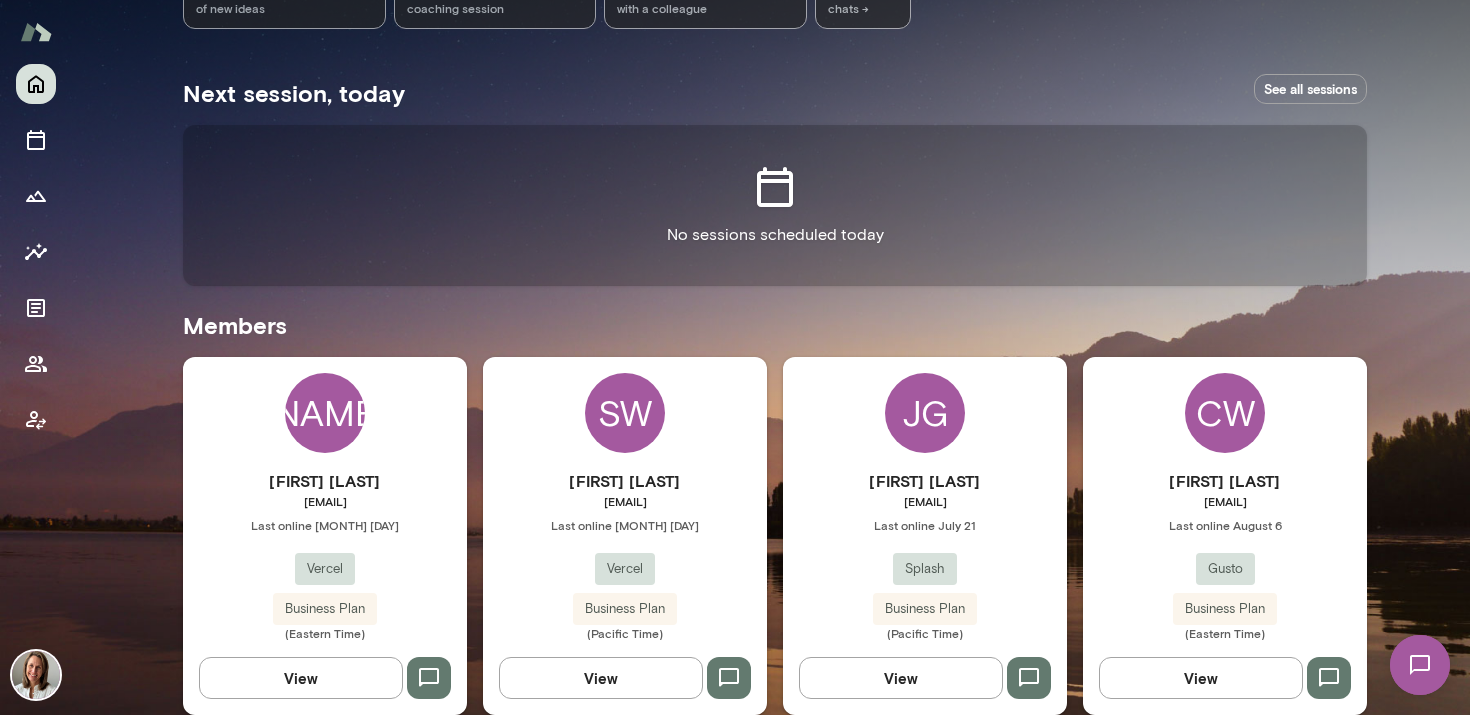 click on "Next session, today See all sessions" at bounding box center (775, 89) 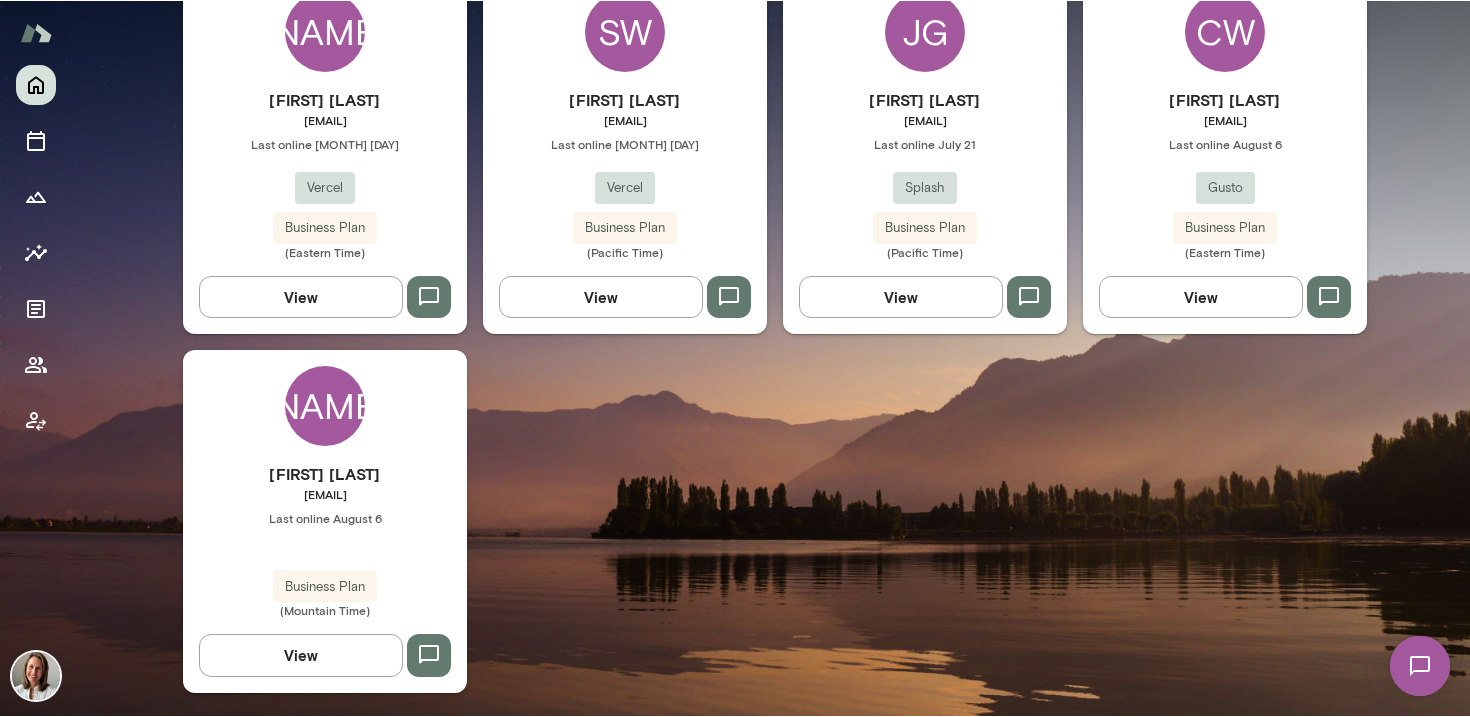 scroll, scrollTop: 391, scrollLeft: 0, axis: vertical 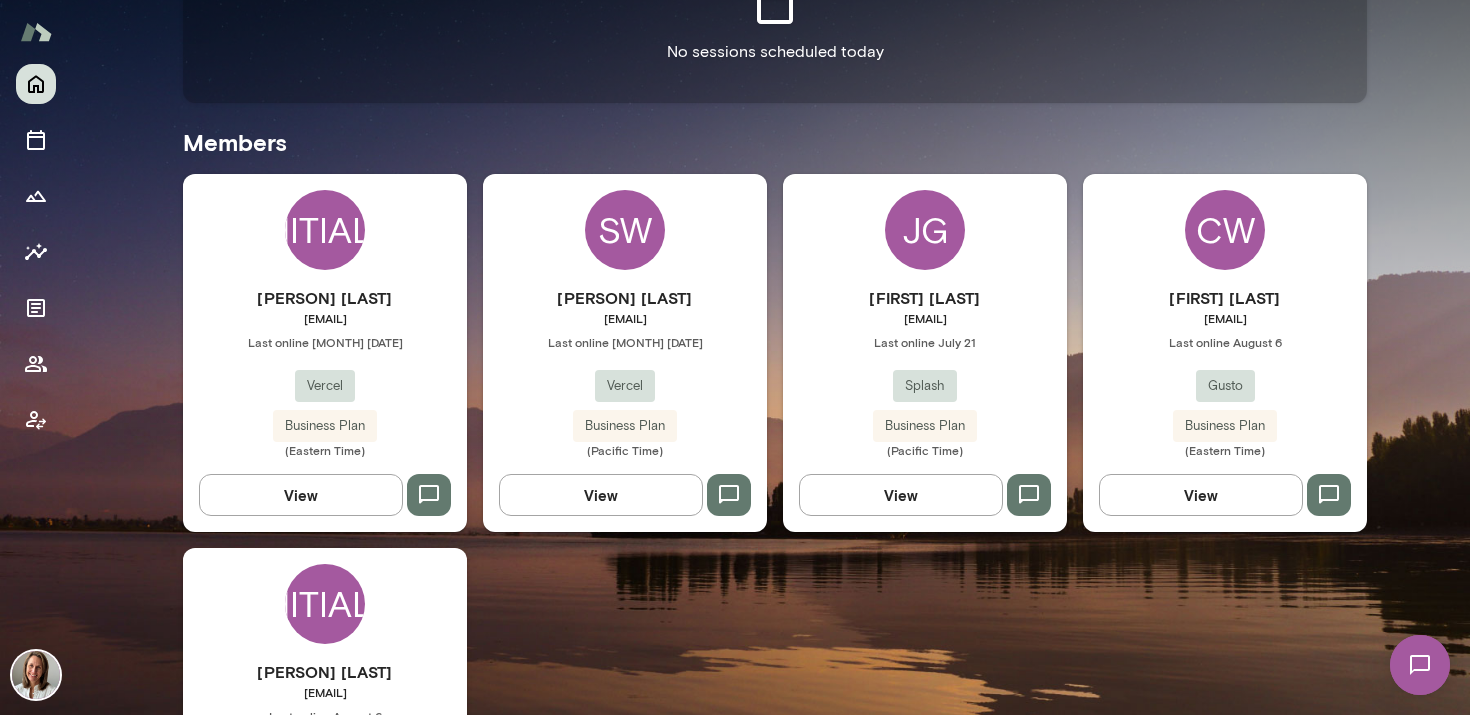 click on "[INITIALS] [PERSON] [LAST] [EMAIL] Last online [MONTH] [DATE] Vercel Business Plan (Pacific Time) View" at bounding box center [625, 353] 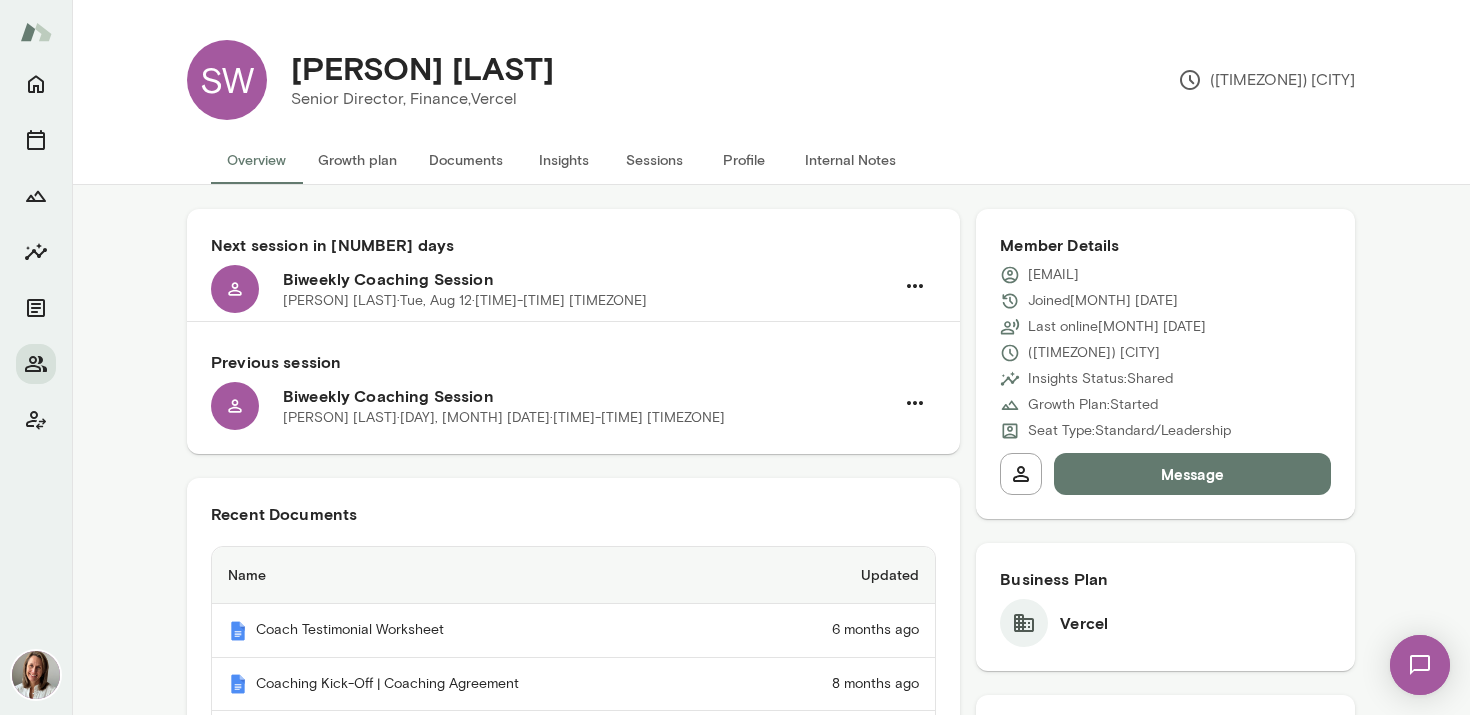 click on "[PERSON] [LAST] · [DAY], [MONTH] [DATE] · [TIME]-[TIME] [TIMEZONE]" at bounding box center (465, 301) 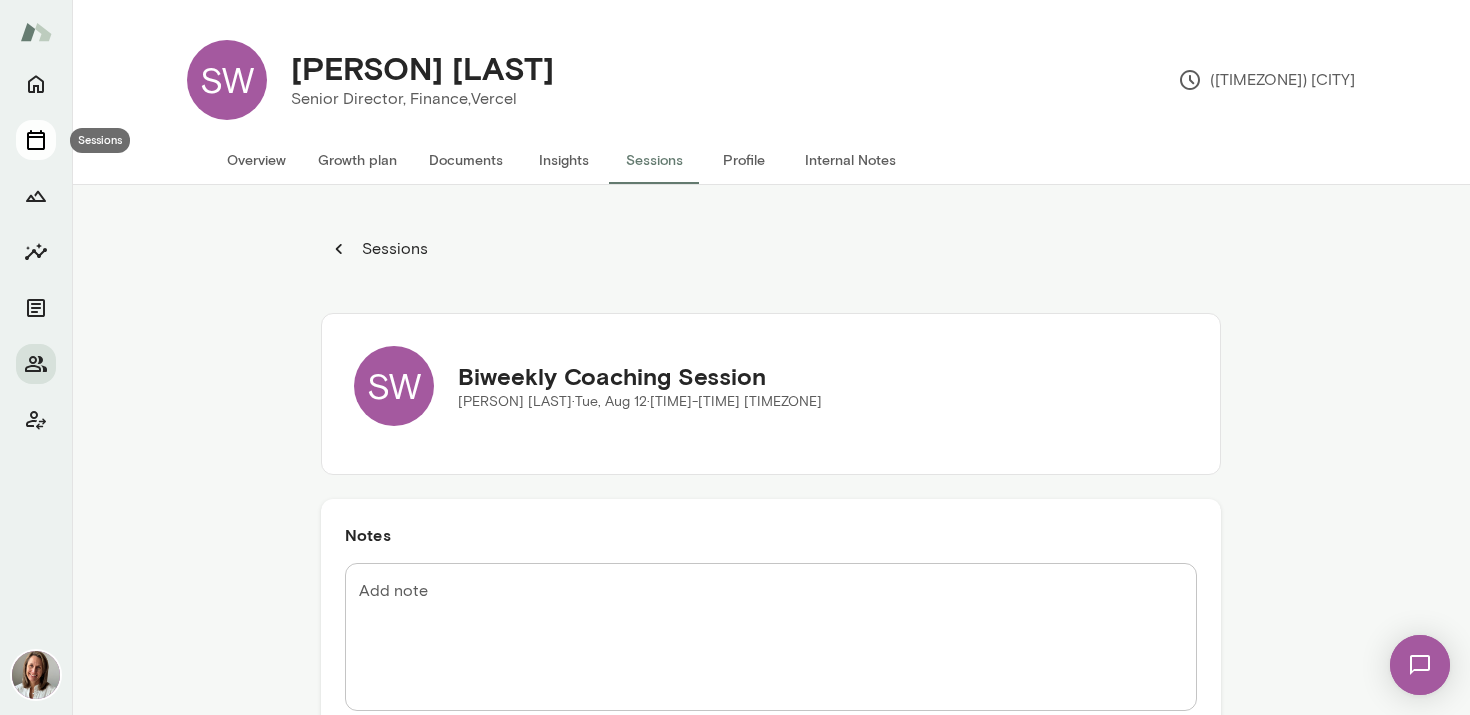 click 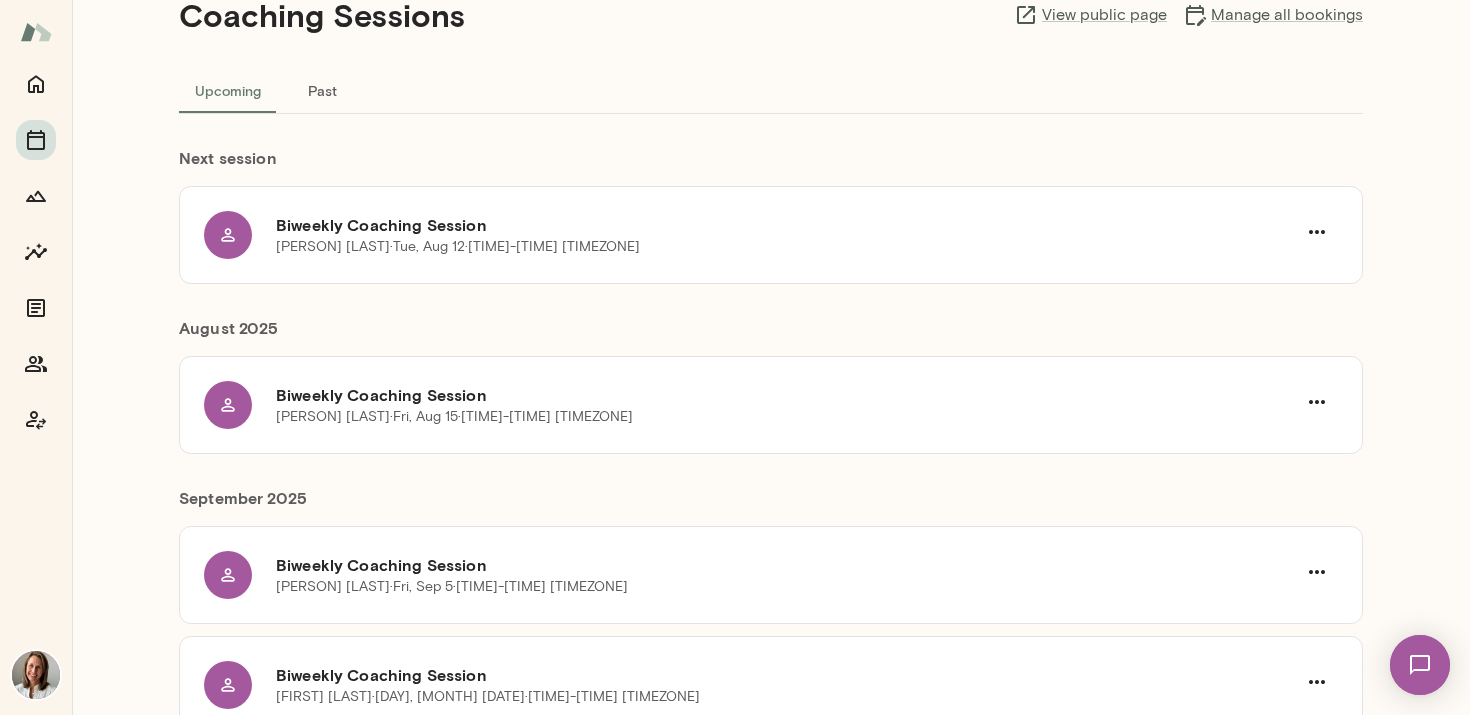 scroll, scrollTop: 71, scrollLeft: 0, axis: vertical 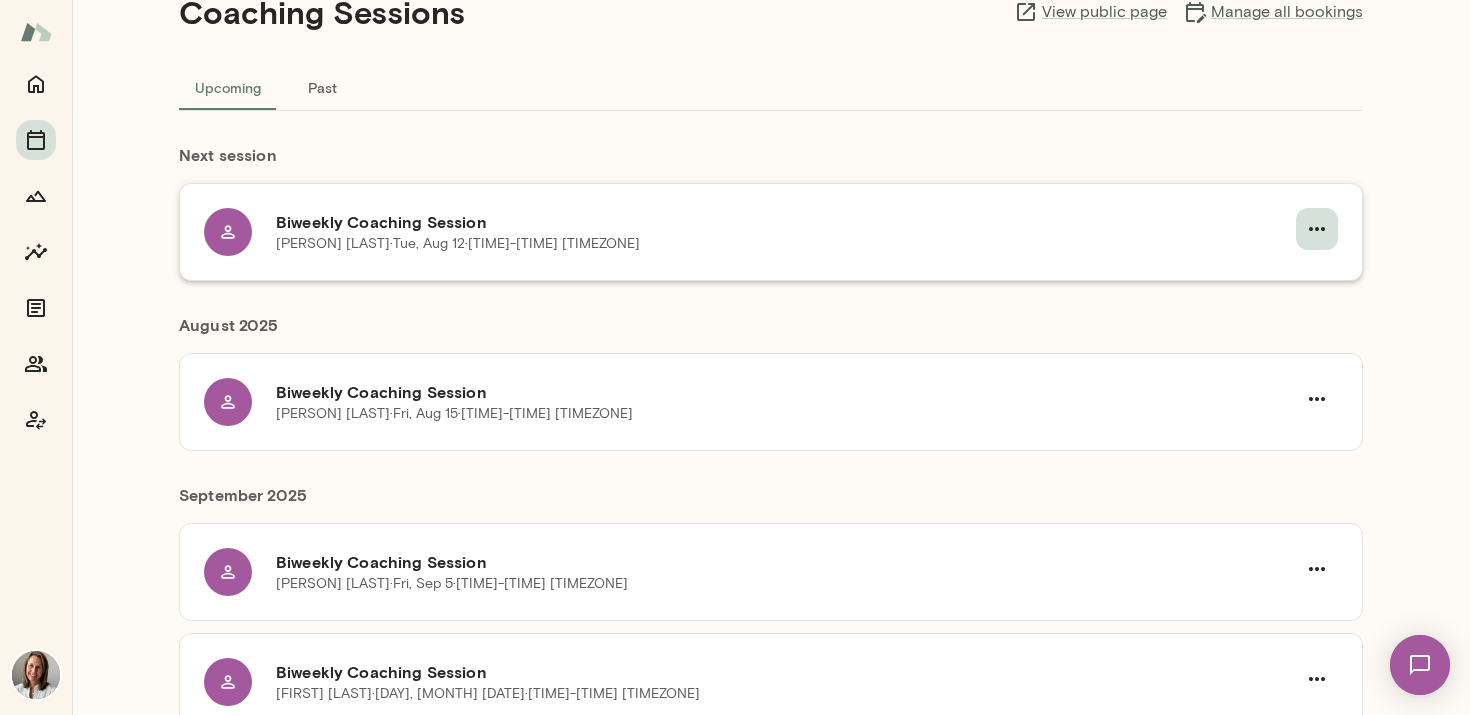 click 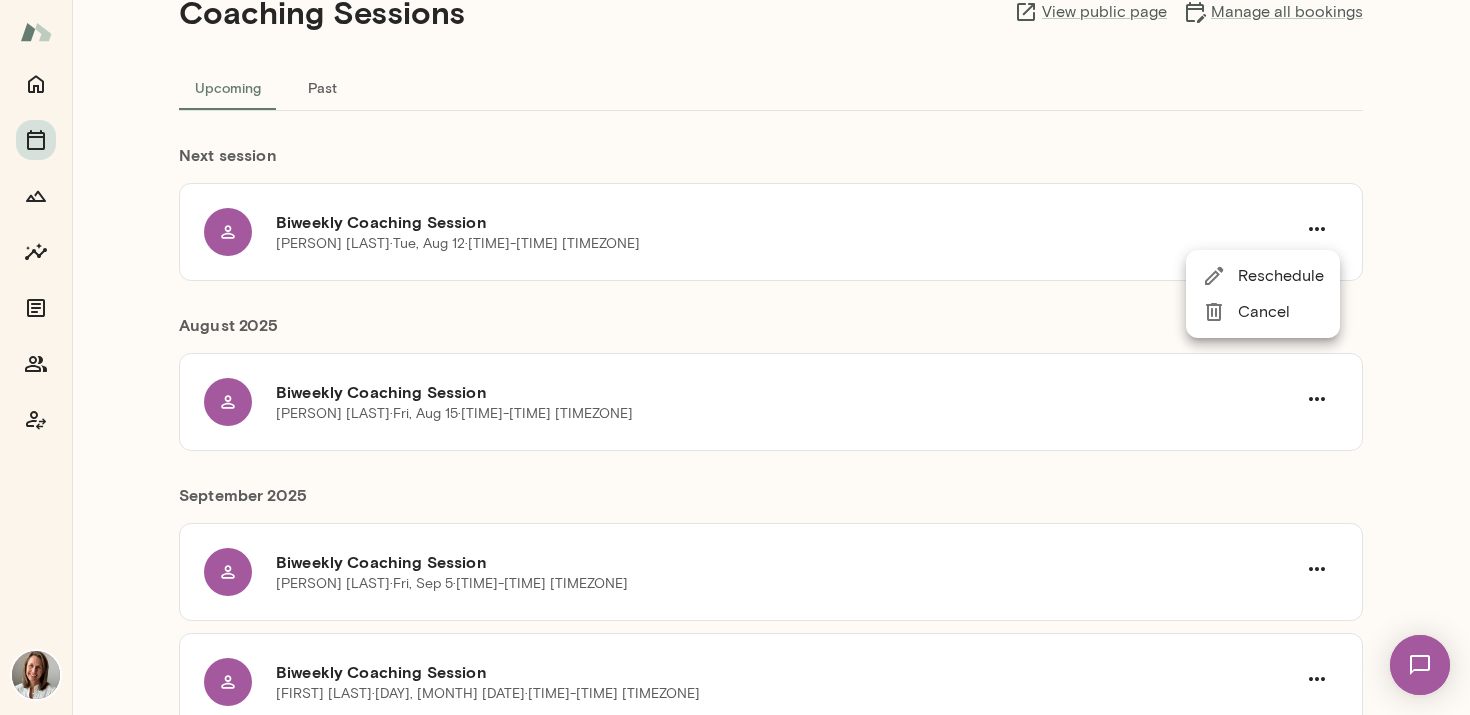 click on "Reschedule" at bounding box center [1281, 276] 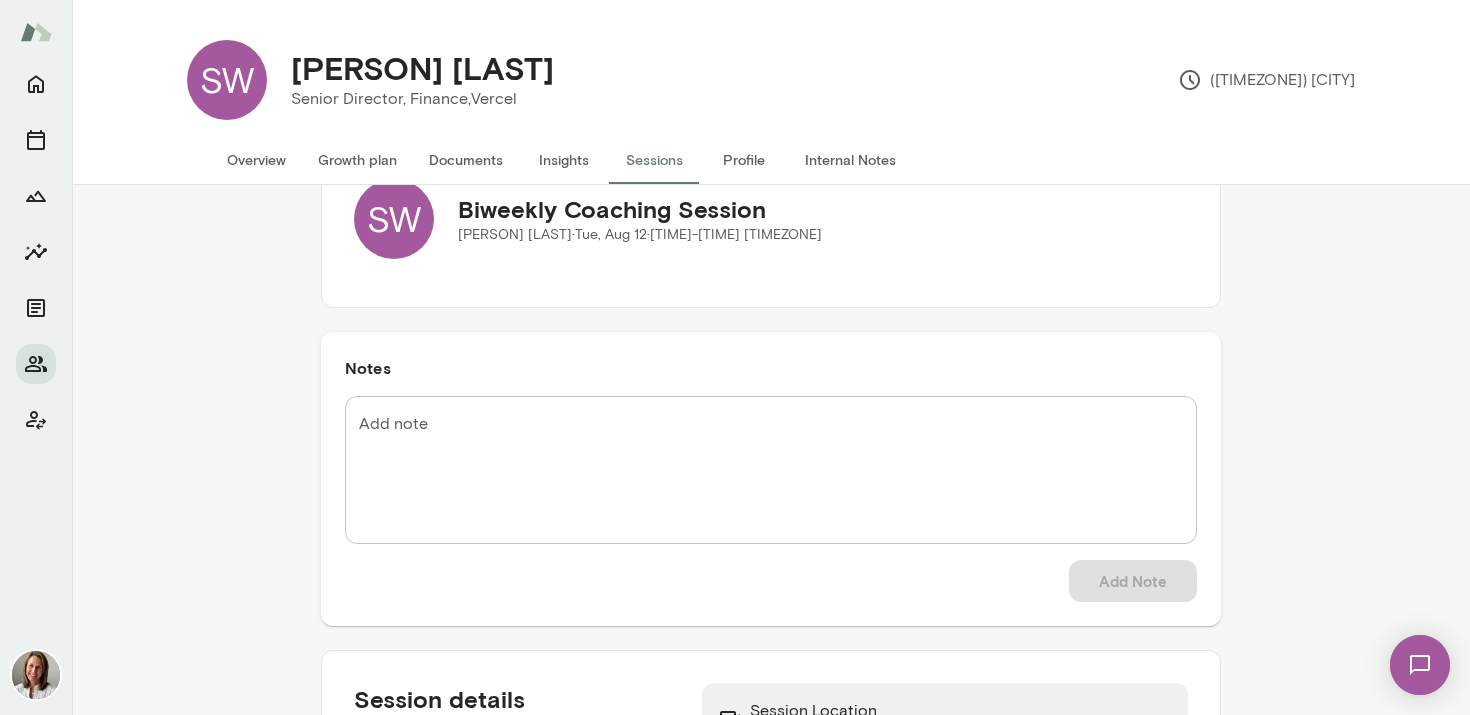 scroll, scrollTop: 0, scrollLeft: 0, axis: both 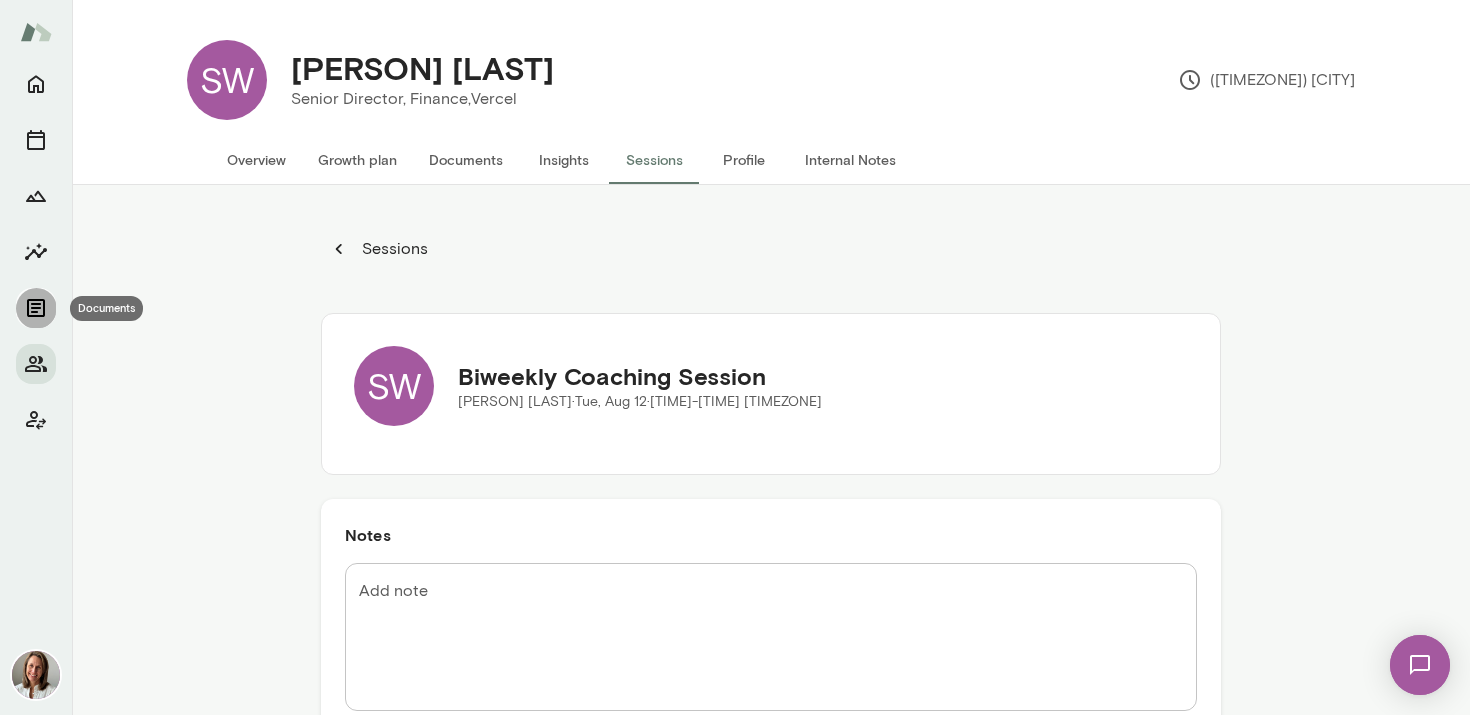 click 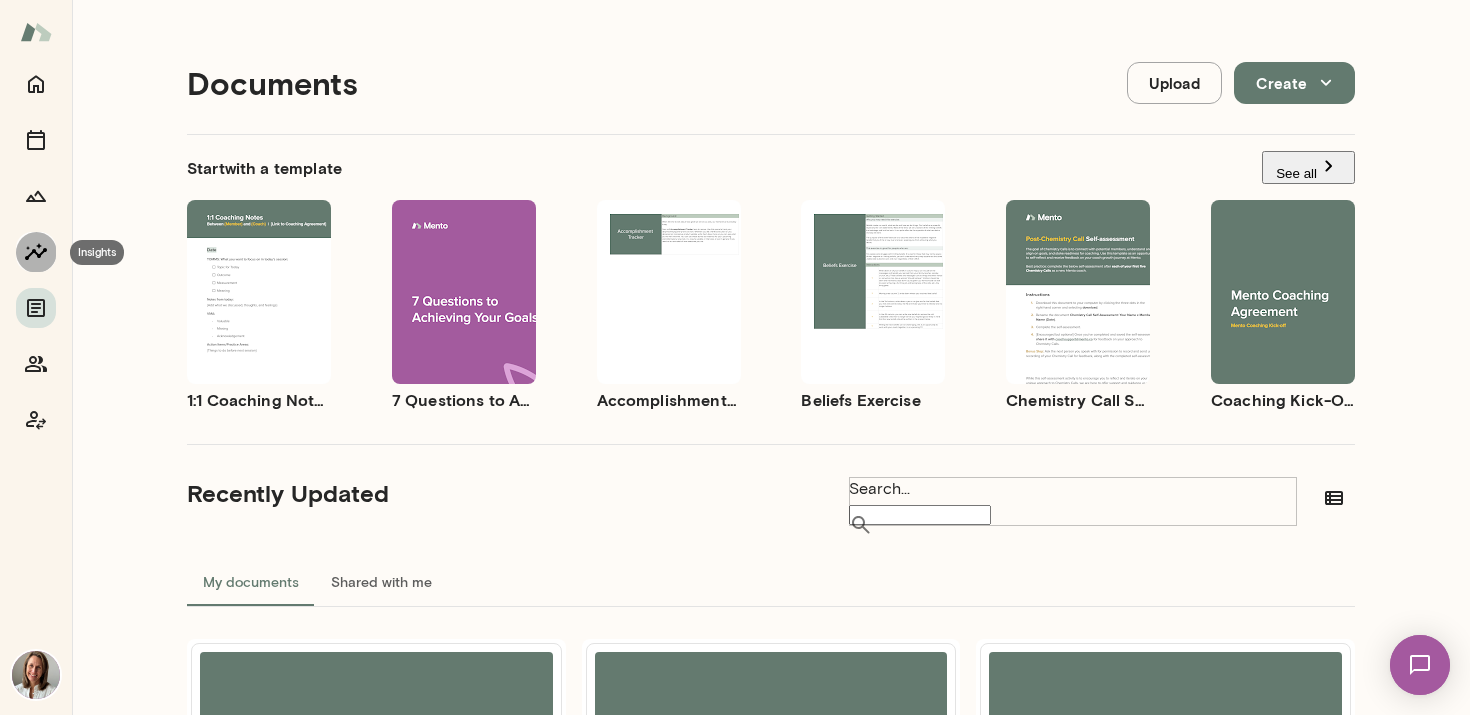click 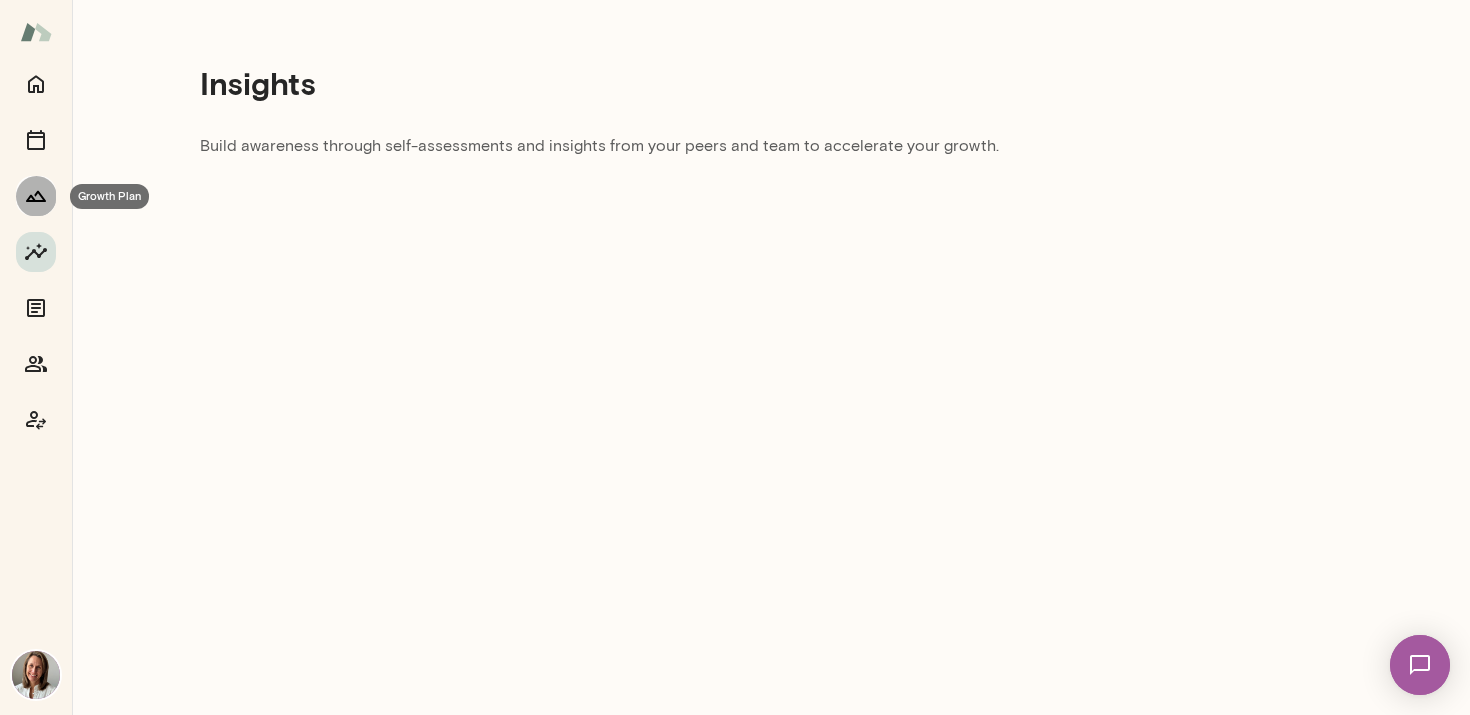 click 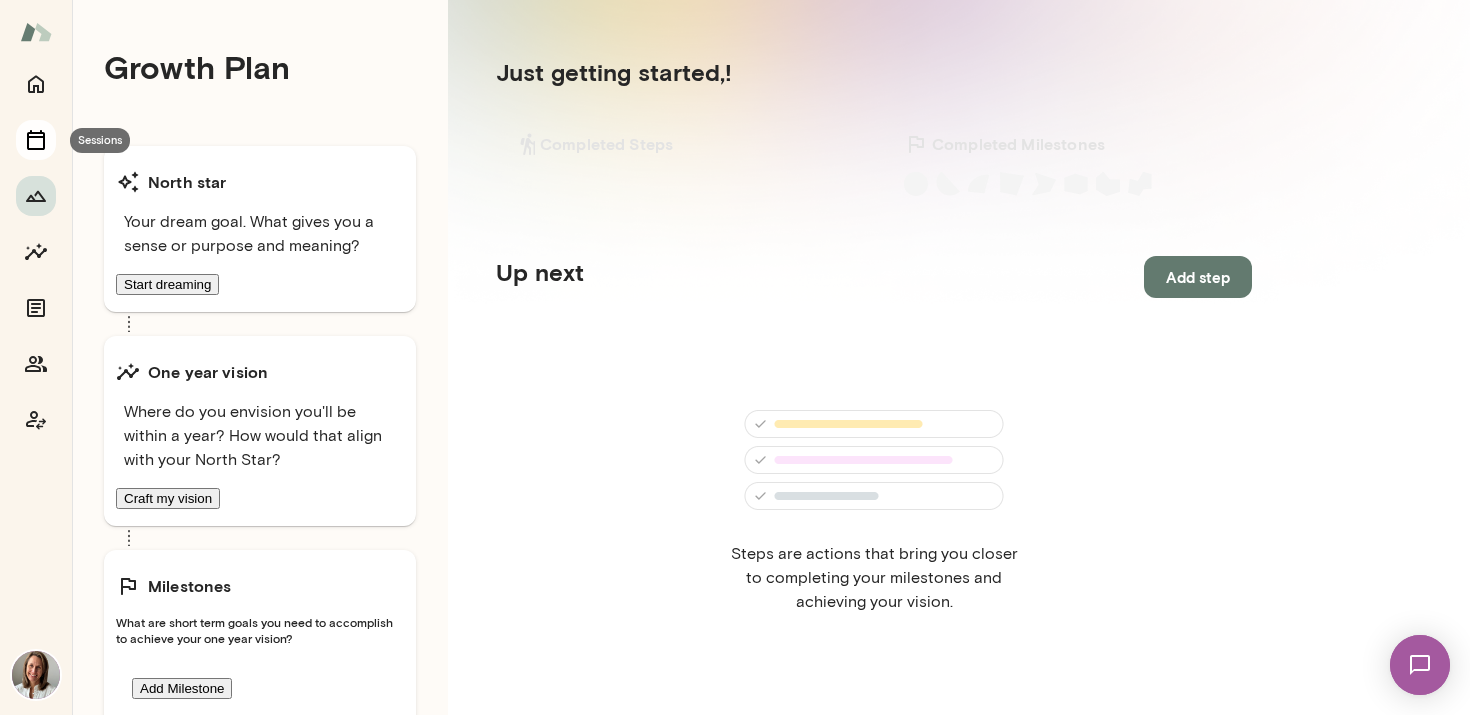 click 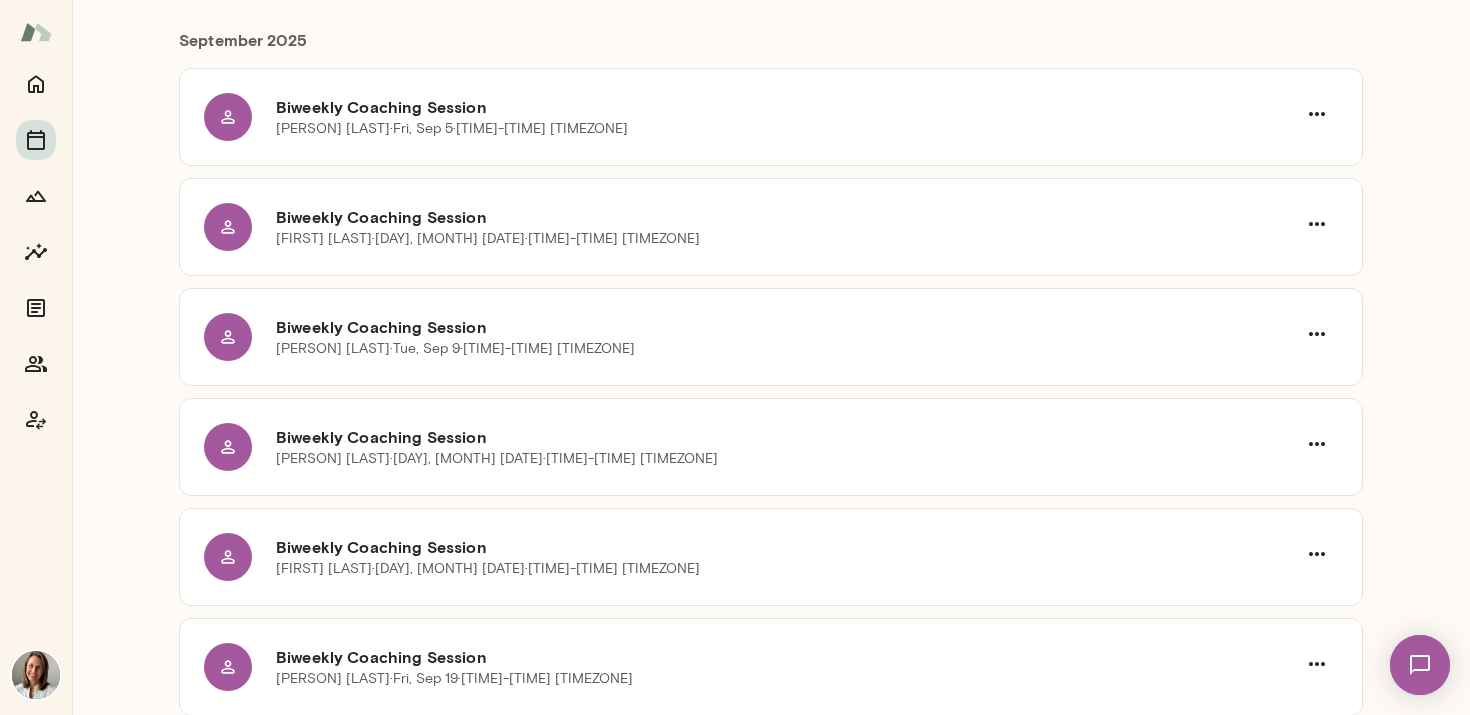 scroll, scrollTop: 0, scrollLeft: 0, axis: both 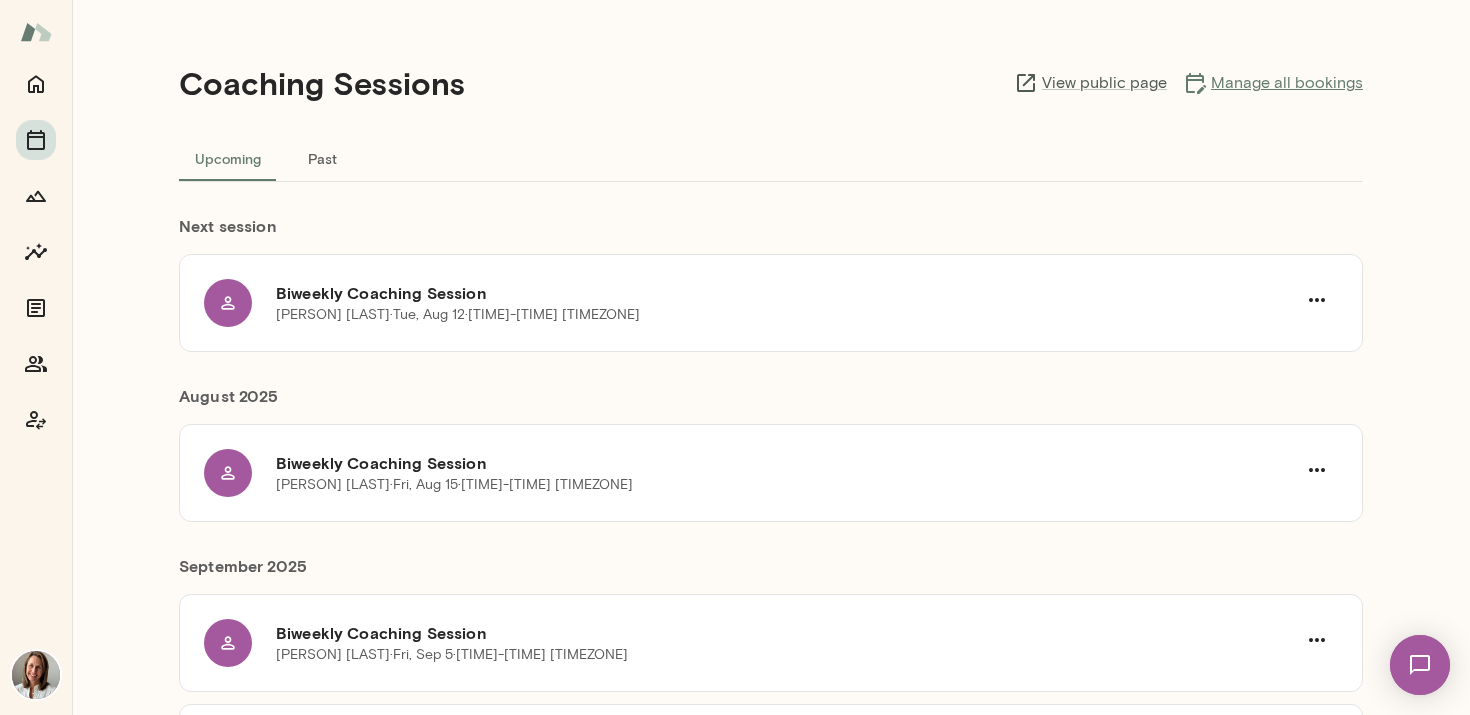 click on "Manage all bookings" at bounding box center [1273, 83] 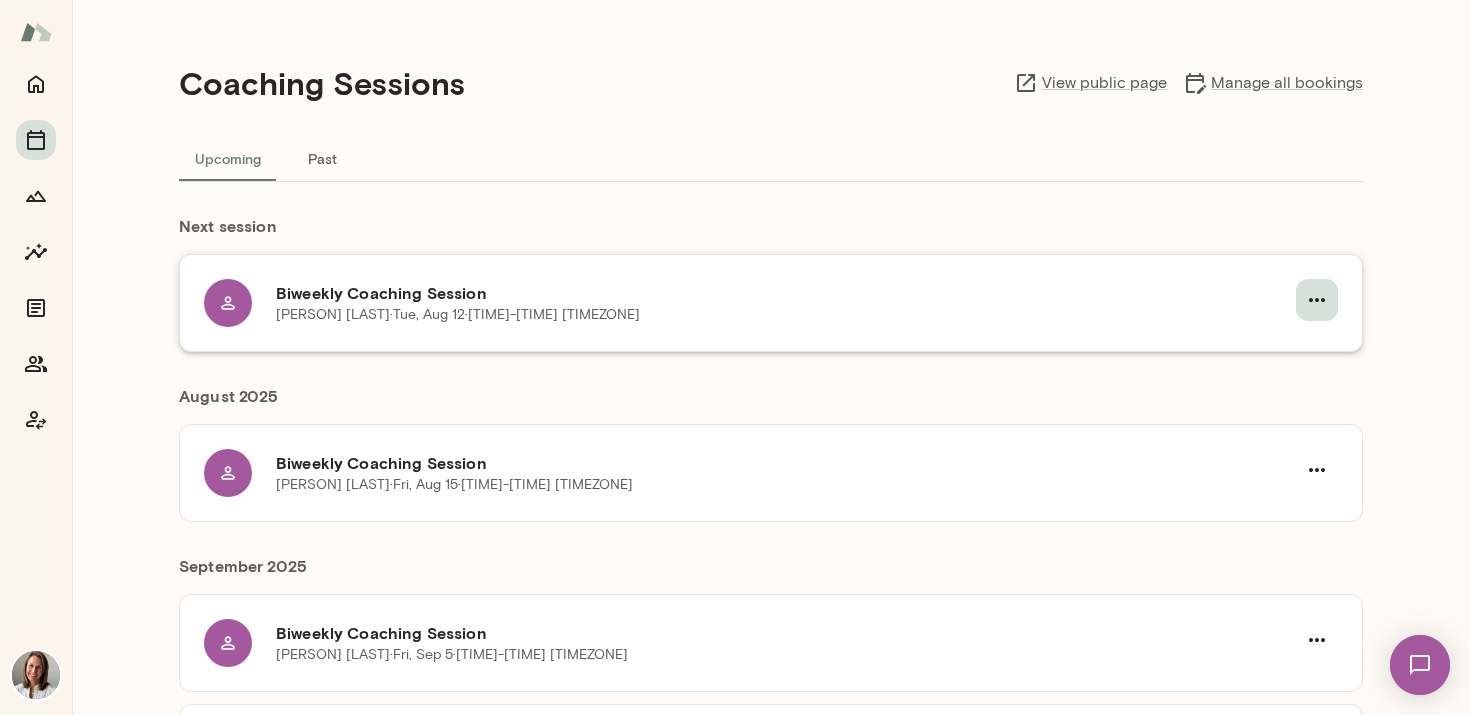 click 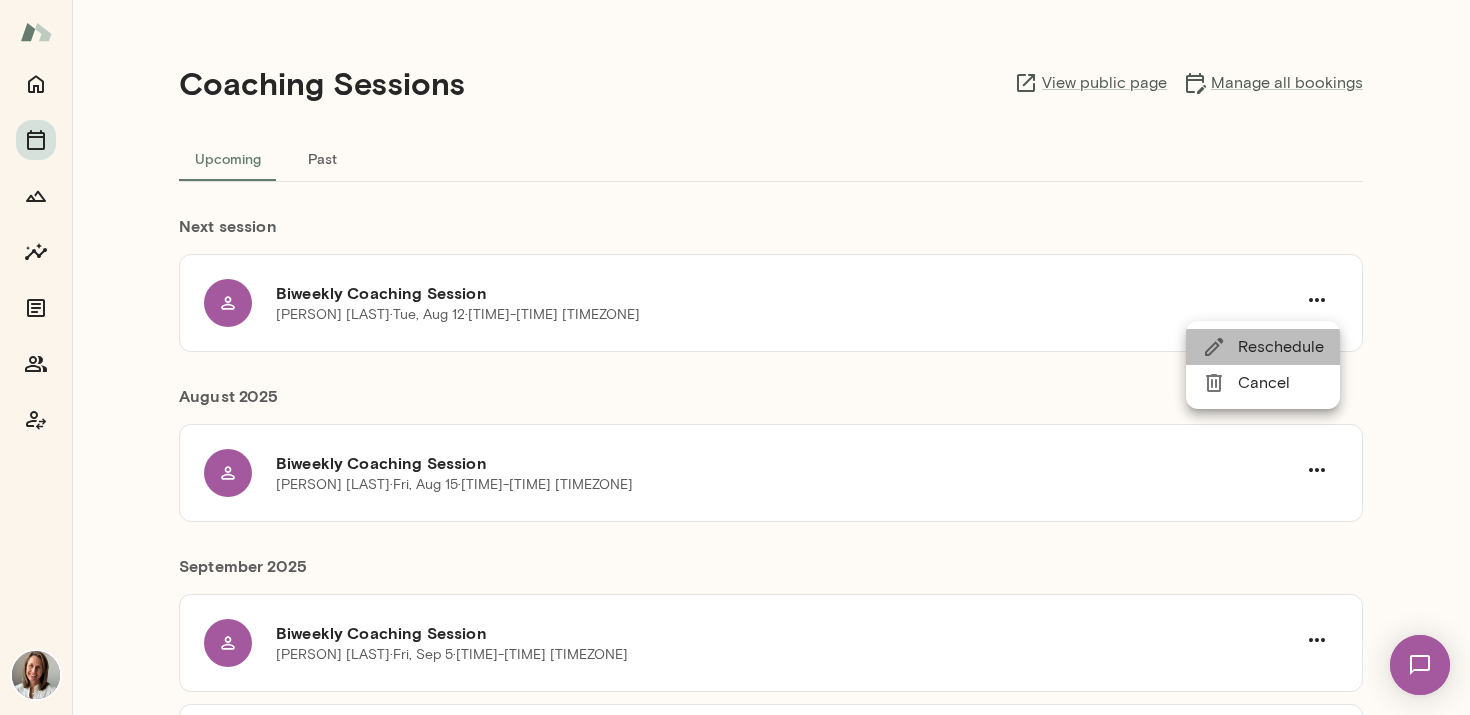 click on "Reschedule" at bounding box center (1281, 347) 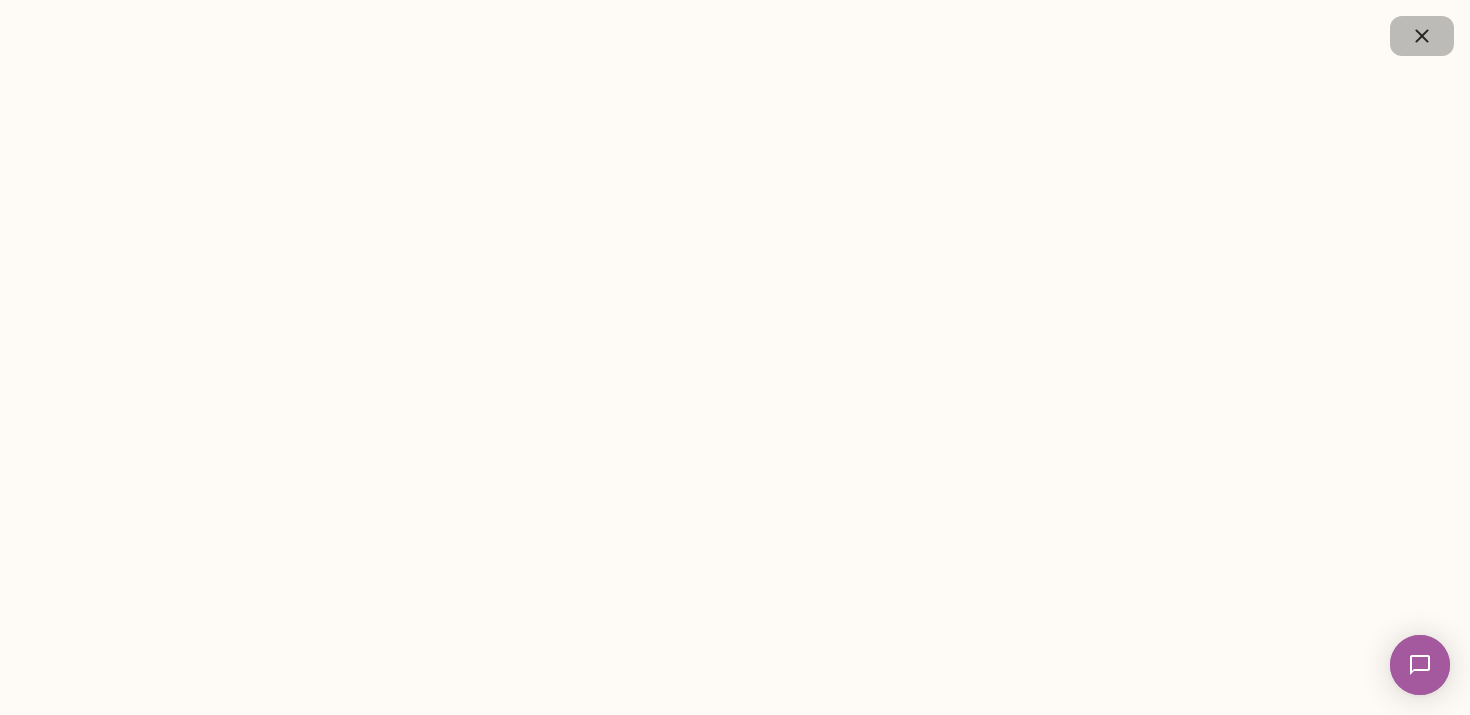 click 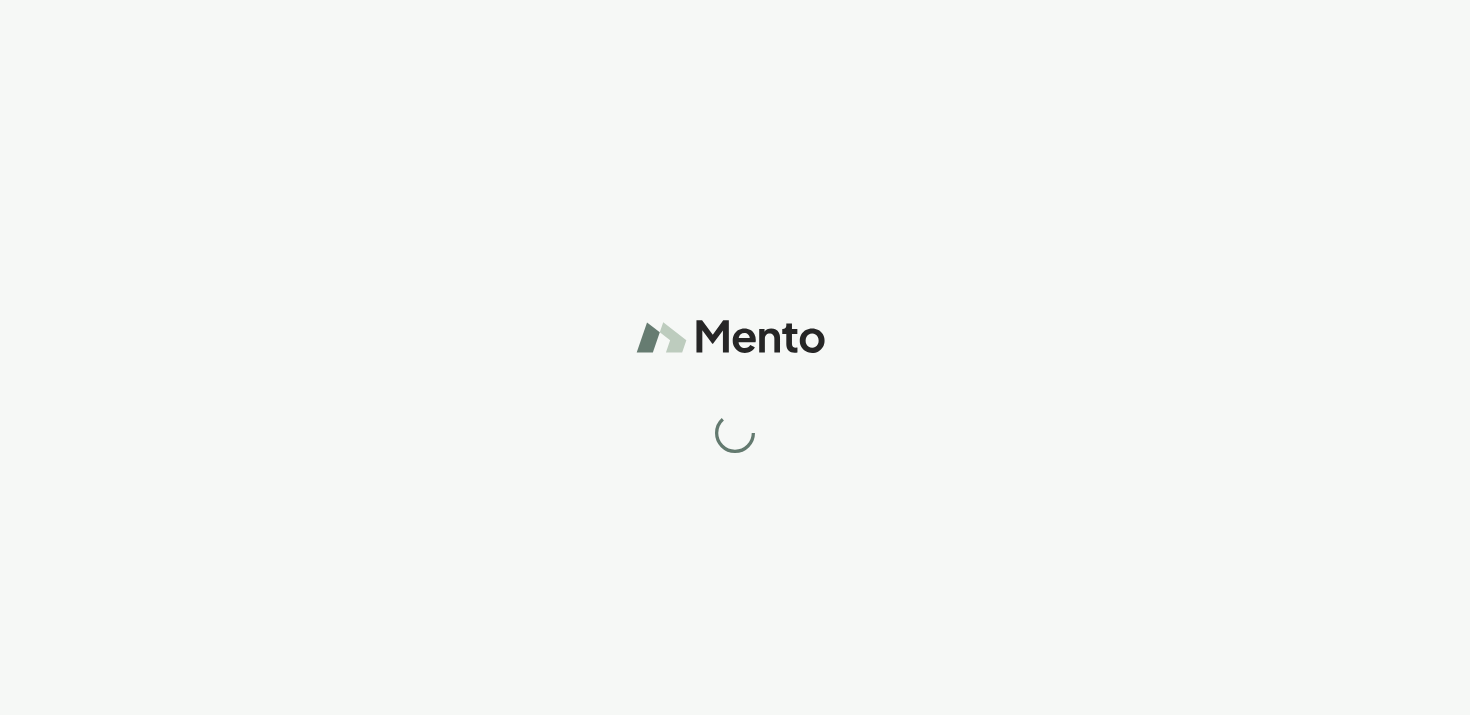 scroll, scrollTop: 0, scrollLeft: 0, axis: both 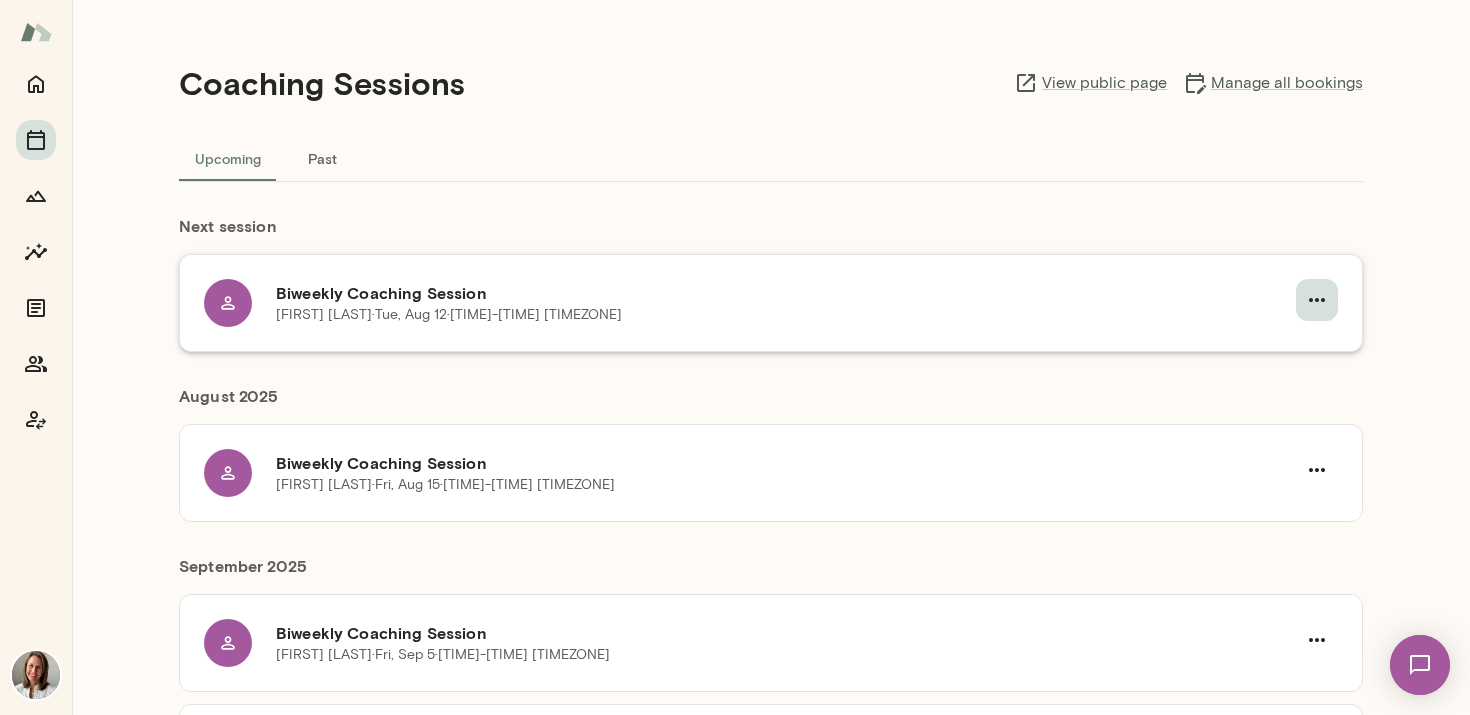 click 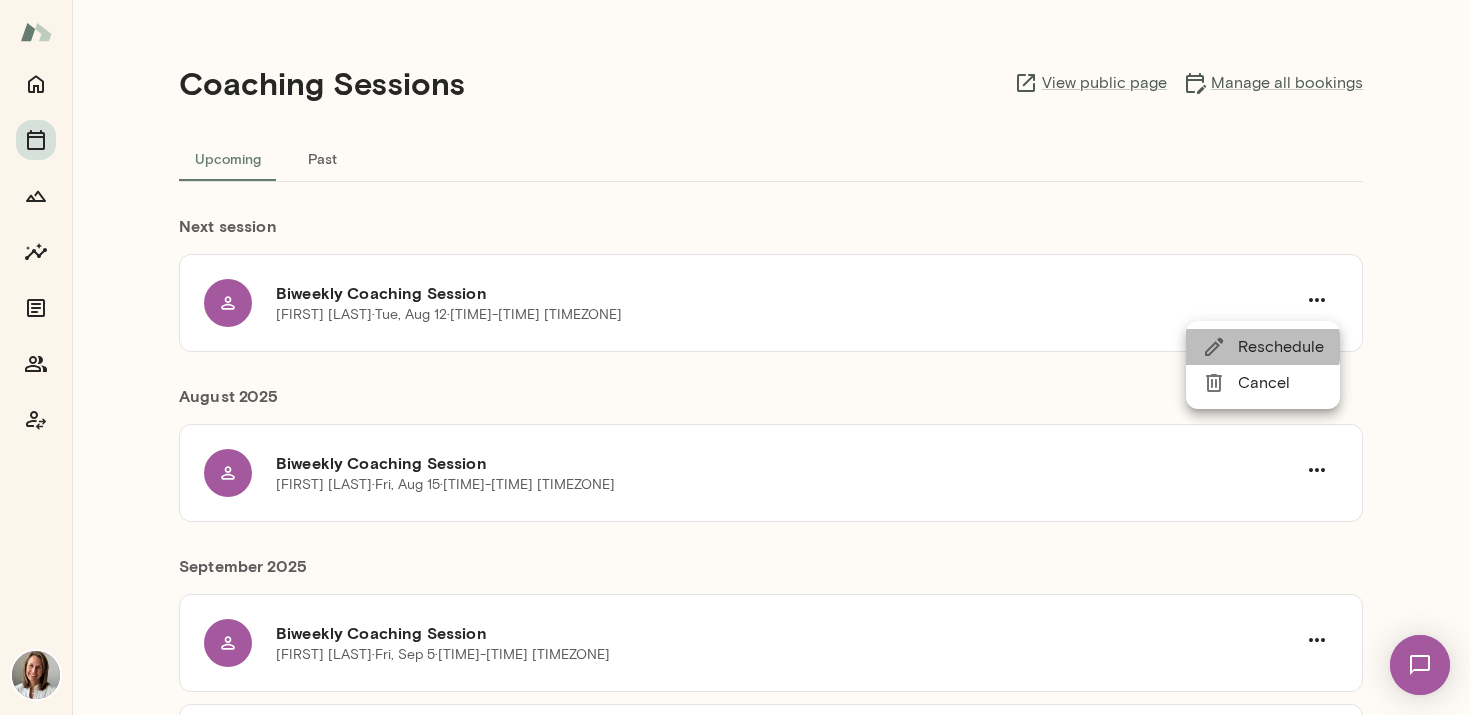 click on "Reschedule" at bounding box center (1281, 347) 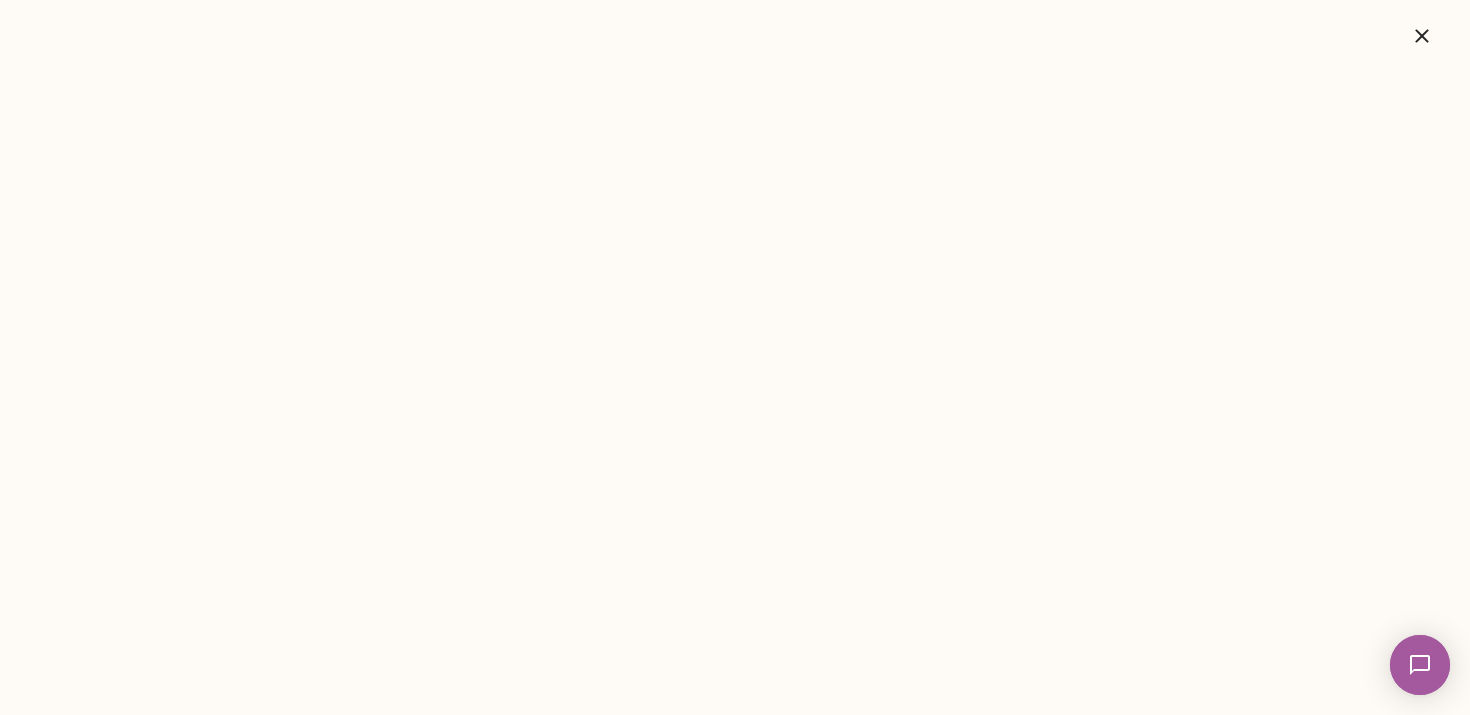 click 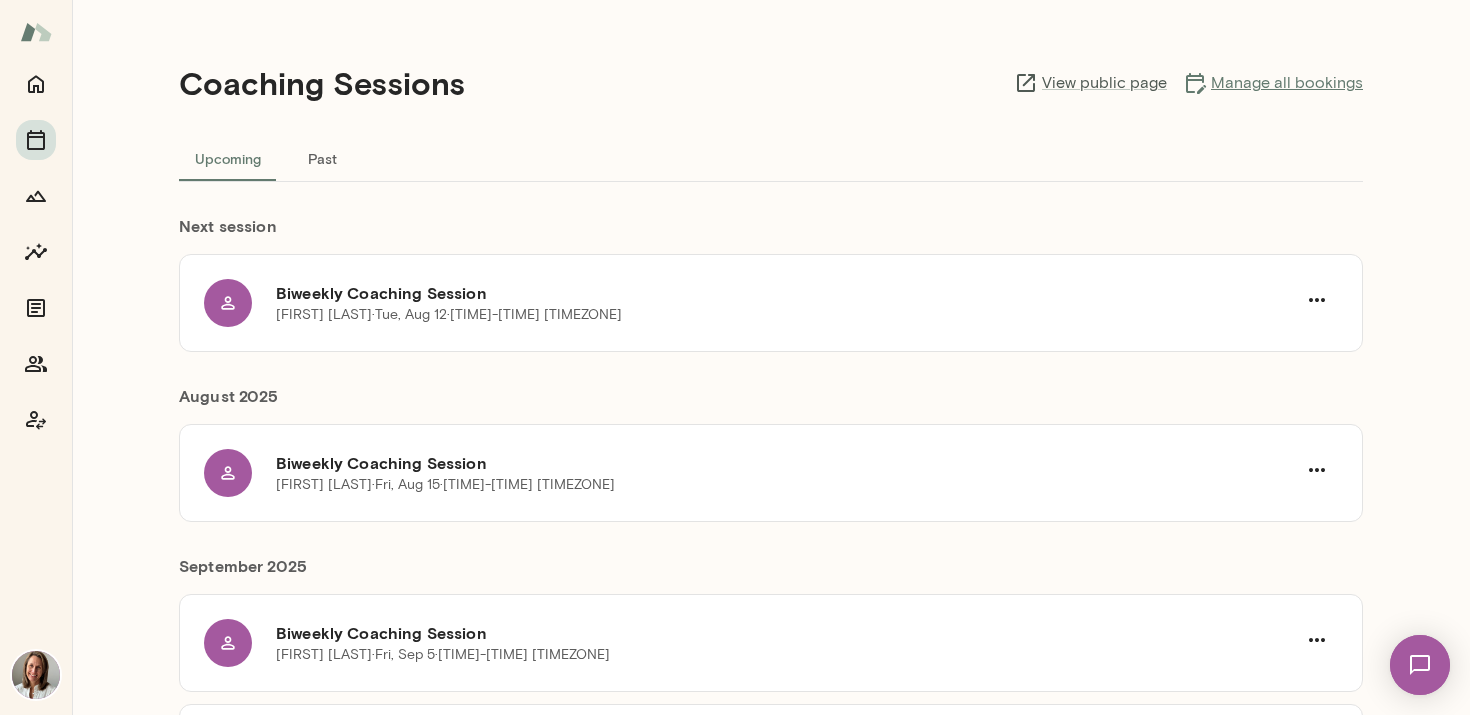 click on "Manage all bookings" at bounding box center [1273, 83] 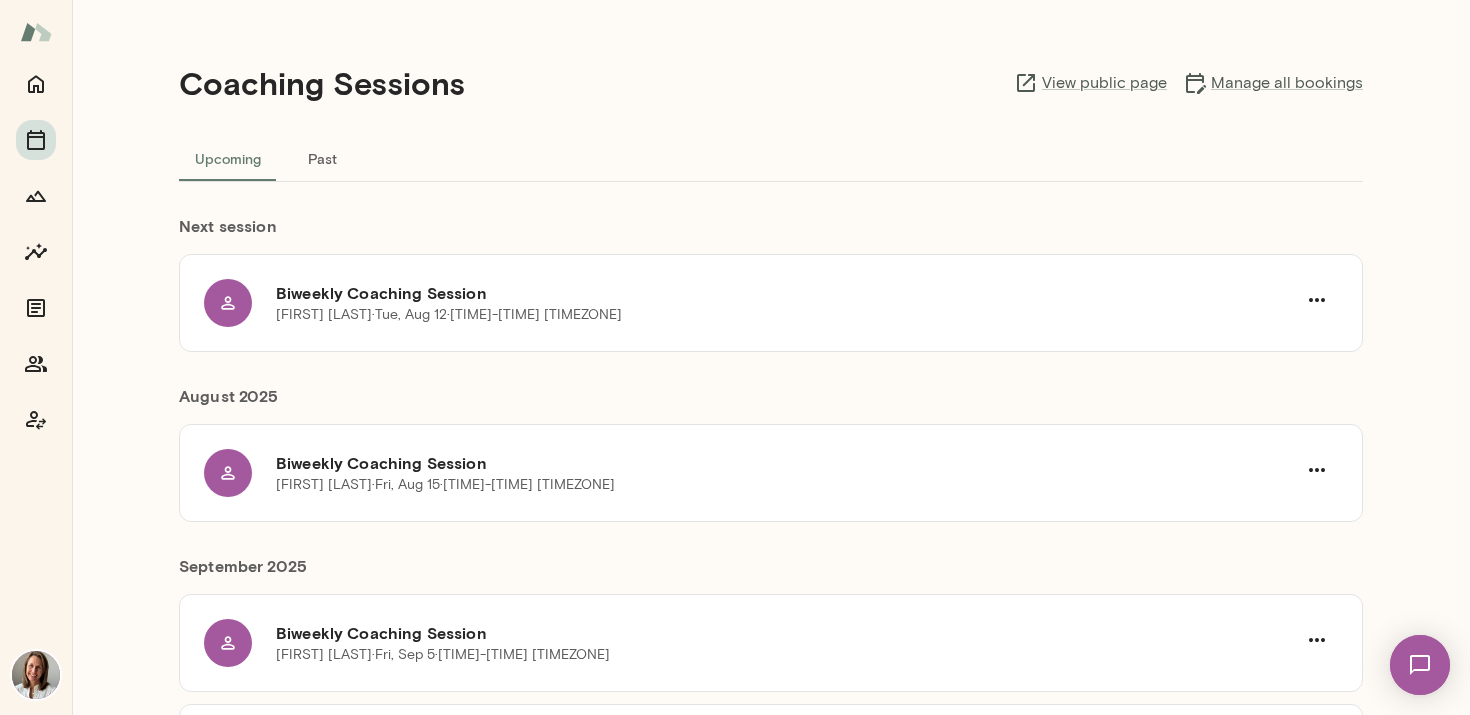 click on "Coaching Sessions View public page Manage all bookings Upcoming Past Next session Biweekly Coaching Session [FIRST] [LAST]  ·  [DAY_OF_WEEK], [MONTH] [DAY]  ·  [TIME]-[TIME] [TIMEZONE] [MONTH] [YEAR] Biweekly Coaching Session [FIRST] [LAST]  ·  [DAY_OF_WEEK], [MONTH] [DAY]  ·  [TIME]-[TIME] [TIMEZONE] [MONTH] [YEAR] Biweekly Coaching Session [FIRST] [LAST]  ·  [DAY_OF_WEEK], [MONTH] [DAY]  ·  [TIME]-[TIME] [TIMEZONE] Biweekly Coaching Session [FIRST] [LAST]  ·  [DAY_OF_WEEK], [MONTH] [DAY]  ·  [TIME]-[TIME] [TIMEZONE] Biweekly Coaching Session [FIRST] [LAST]  ·  [DAY_OF_WEEK], [MONTH] [DAY]  ·  [TIME]-[TIME] [TIMEZONE] Biweekly Coaching Session [FIRST] [LAST]  ·  [DAY_OF_WEEK], [MONTH] [DAY]  ·  [TIME]-[TIME] [TIMEZONE] Biweekly Coaching Session [FIRST] [LAST]  ·  [DAY_OF_WEEK], [MONTH] [DAY]  ·  [TIME]-[TIME] [TIMEZONE] Biweekly Coaching Session [FIRST] [LAST]  ·  [DAY_OF_WEEK], [MONTH] [DAY]  ·  [TIME]-[TIME] [TIMEZONE] Biweekly Coaching Session [FIRST] [LAST]  ·  [DAY_OF_WEEK], [MONTH] [DAY]  ·  [TIME]-[TIME] [TIMEZONE] Biweekly Coaching Session [FIRST] [LAST]  ·  [DAY_OF_WEEK], [MONTH] [DAY]  ·  [TIME]-[TIME] [TIMEZONE] Biweekly Coaching Session [FIRST] [LAST]  ·  [DAY_OF_WEEK], [MONTH] [DAY]  ·  [TIME]-[TIME] [TIMEZONE] [FIRST] [LAST]  ·   ·  1 2" at bounding box center (771, 357) 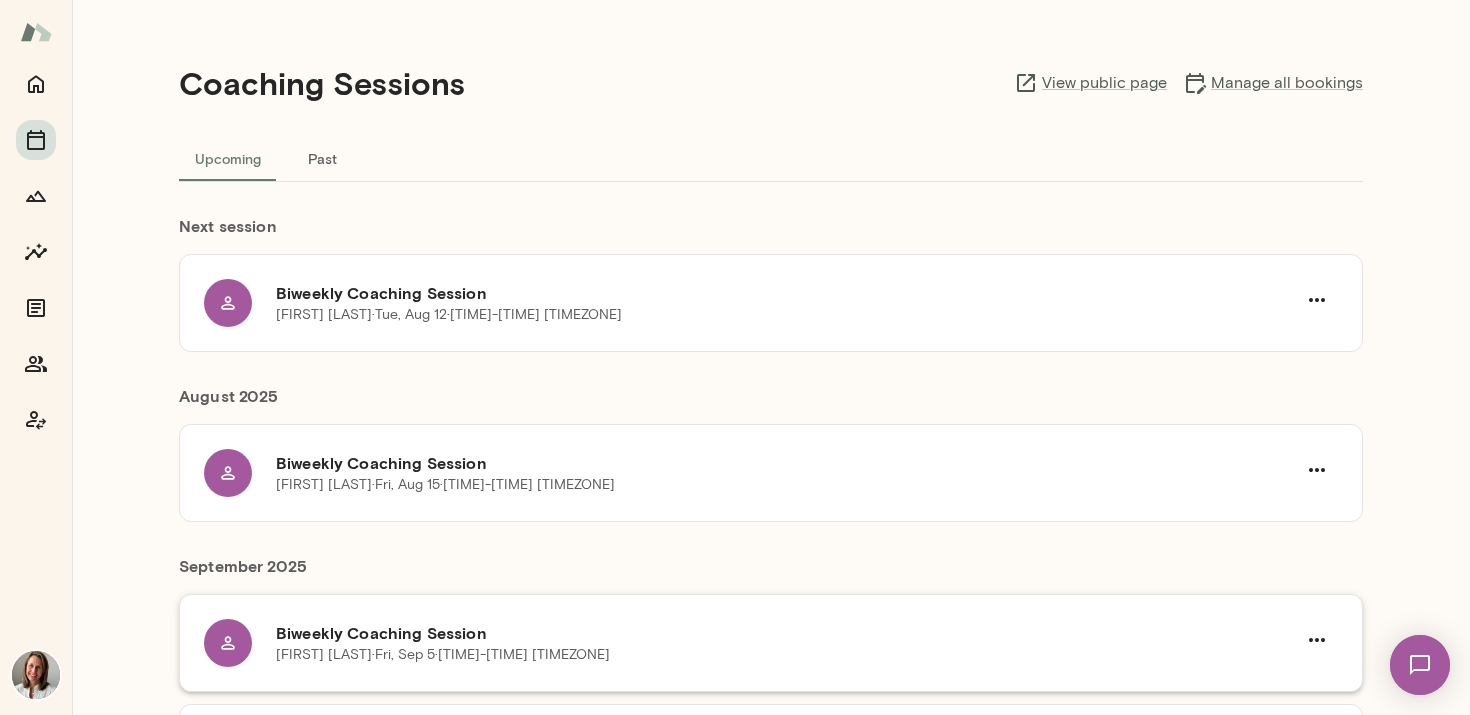 scroll, scrollTop: 127, scrollLeft: 0, axis: vertical 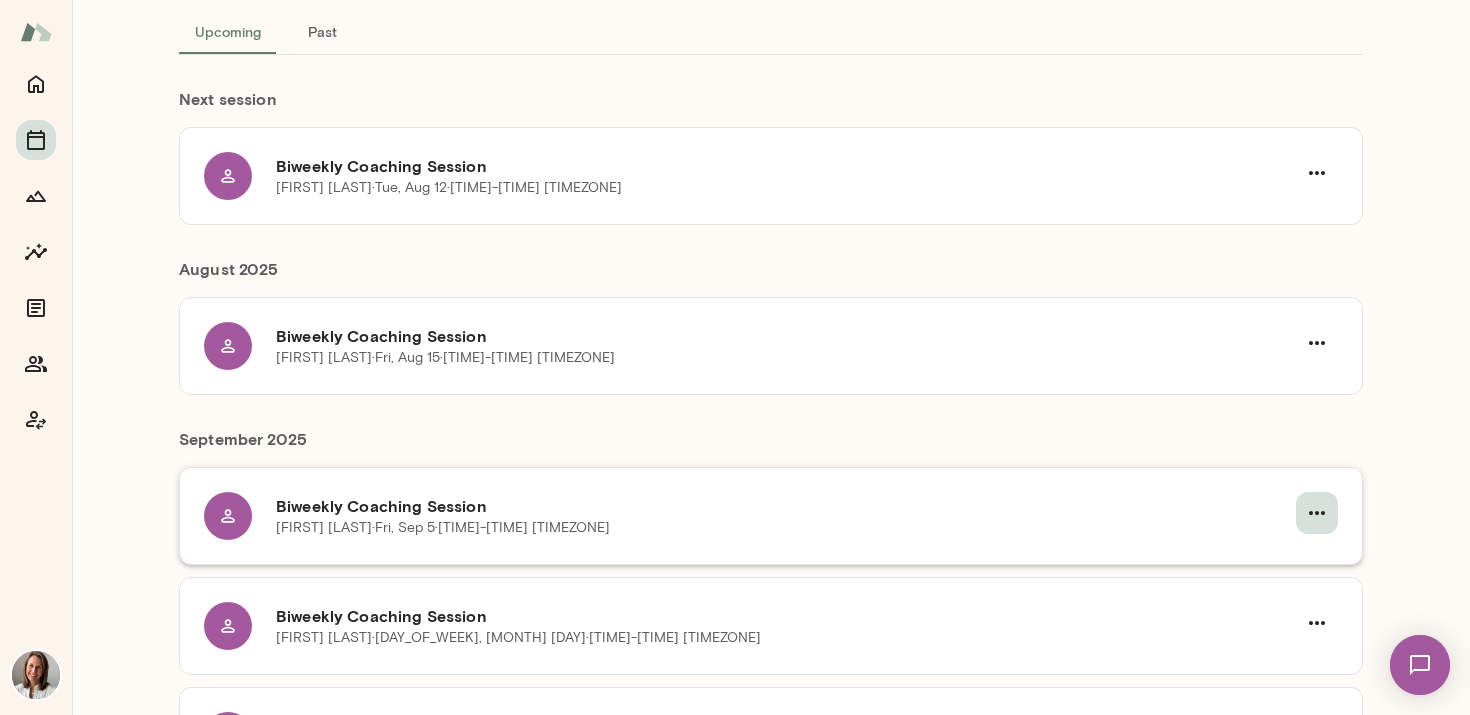 click 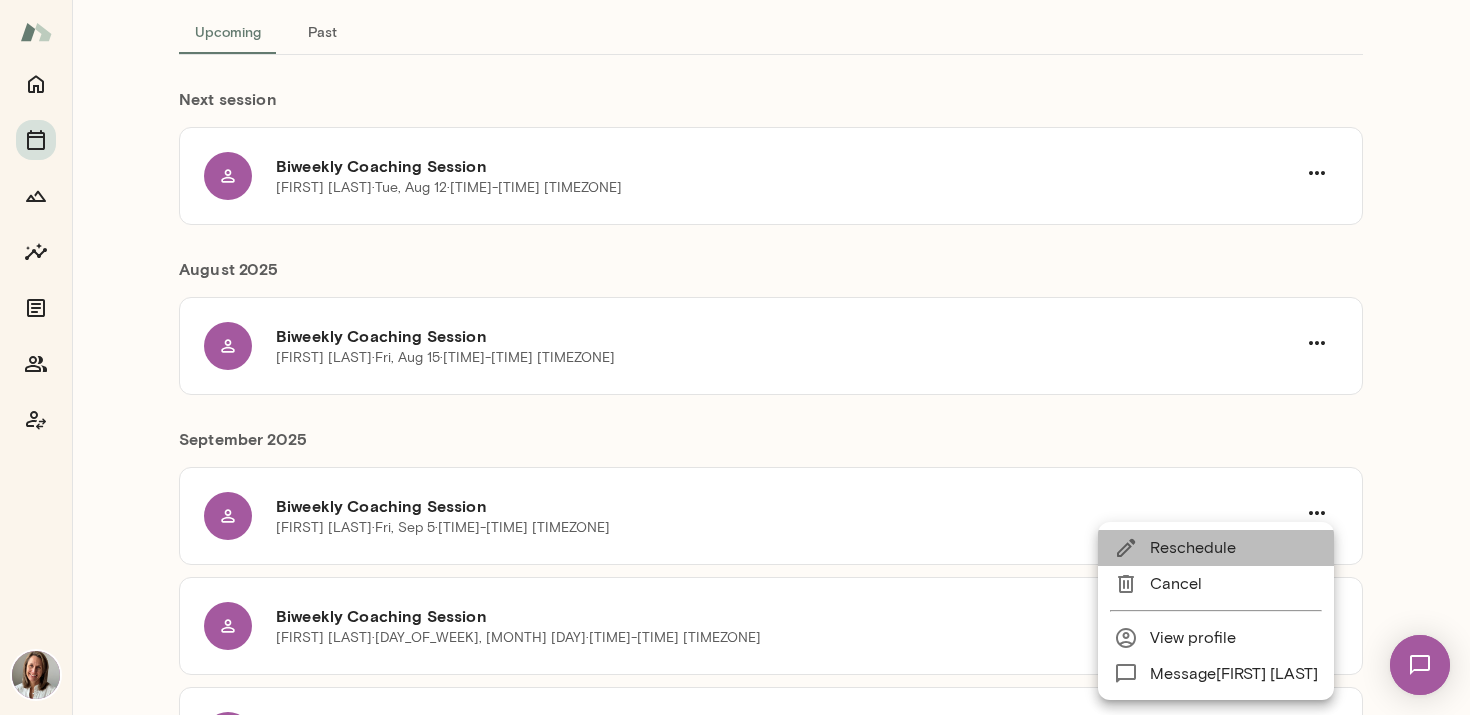 click on "Reschedule" at bounding box center [1234, 548] 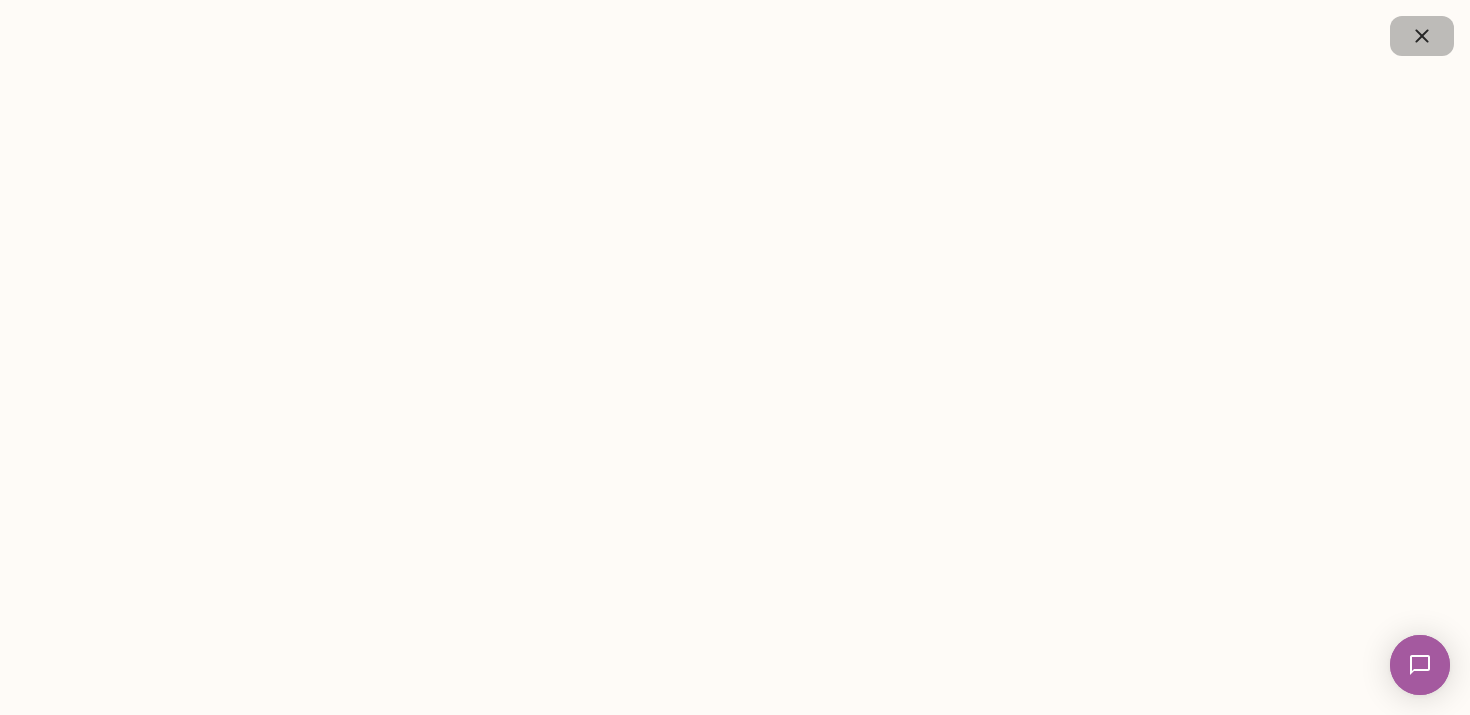 drag, startPoint x: 1431, startPoint y: 39, endPoint x: 551, endPoint y: 204, distance: 895.33514 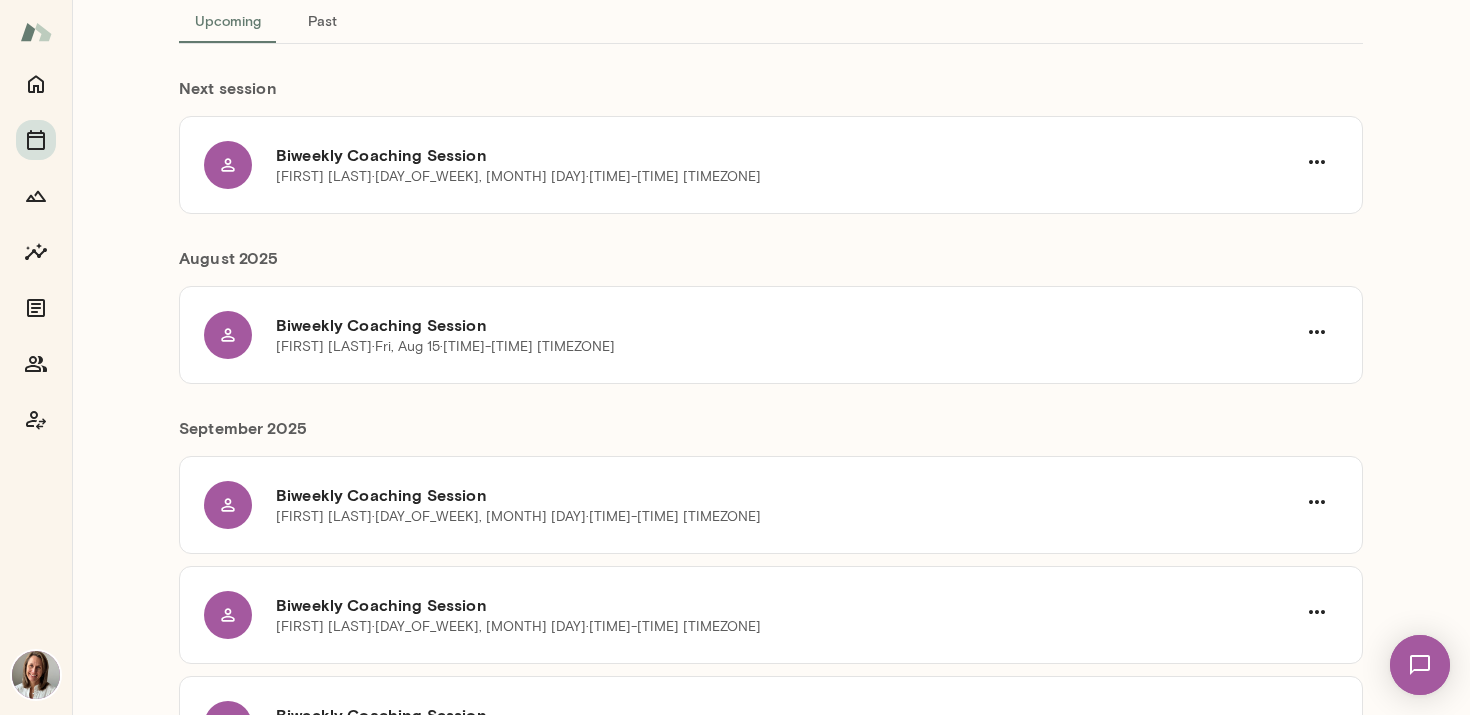 click on "Coaching Sessions View public page Manage all bookings Upcoming Past Next session Biweekly Coaching Session [FIRST] [LAST]  ·  [DAY_OF_WEEK], [MONTH] [DAY]  ·  [TIME]-[TIME] [TIMEZONE] [MONTH] [YEAR] Biweekly Coaching Session [FIRST] [LAST]  ·  [DAY_OF_WEEK], [MONTH] [DAY]  ·  [TIME]-[TIME] [TIMEZONE] [MONTH] [YEAR] Biweekly Coaching Session [FIRST] [LAST]  ·  [DAY_OF_WEEK], [MONTH] [DAY]  ·  [TIME]-[TIME] [TIMEZONE] Biweekly Coaching Session [FIRST] [LAST]  ·  [DAY_OF_WEEK], [MONTH] [DAY]  ·  [TIME]-[TIME] [TIMEZONE] Biweekly Coaching Session [FIRST] [LAST]  ·  [DAY_OF_WEEK], [MONTH] [DAY]  ·  [TIME]-[TIME] [TIMEZONE] Biweekly Coaching Session [FIRST] [LAST]  ·  [DAY_OF_WEEK], [MONTH] [DAY]  ·  [TIME]-[TIME] [TIMEZONE] Biweekly Coaching Session [FIRST] [LAST]  ·  [DAY_OF_WEEK], [MONTH] [DAY]  ·  [TIME]-[TIME] [TIMEZONE] Biweekly Coaching Session [FIRST] [LAST]  ·  [DAY_OF_WEEK], [MONTH] [DAY]  ·  [TIME]-[TIME] [TIMEZONE] Biweekly Coaching Session [FIRST] [LAST]  ·  [DAY_OF_WEEK], [MONTH] [DAY]  ·  [TIME]-[TIME] [TIMEZONE] Biweekly Coaching Session [FIRST] [LAST]  ·  [DAY_OF_WEEK], [MONTH] [DAY]  ·  [TIME]-[TIME] [TIMEZONE] Biweekly Coaching Session [FIRST] [LAST]  ·  [DAY_OF_WEEK], [MONTH] [DAY]  ·  [TIME]-[TIME] [TIMEZONE] [FIRST] [LAST]  ·   ·  1 2" at bounding box center (771, 357) 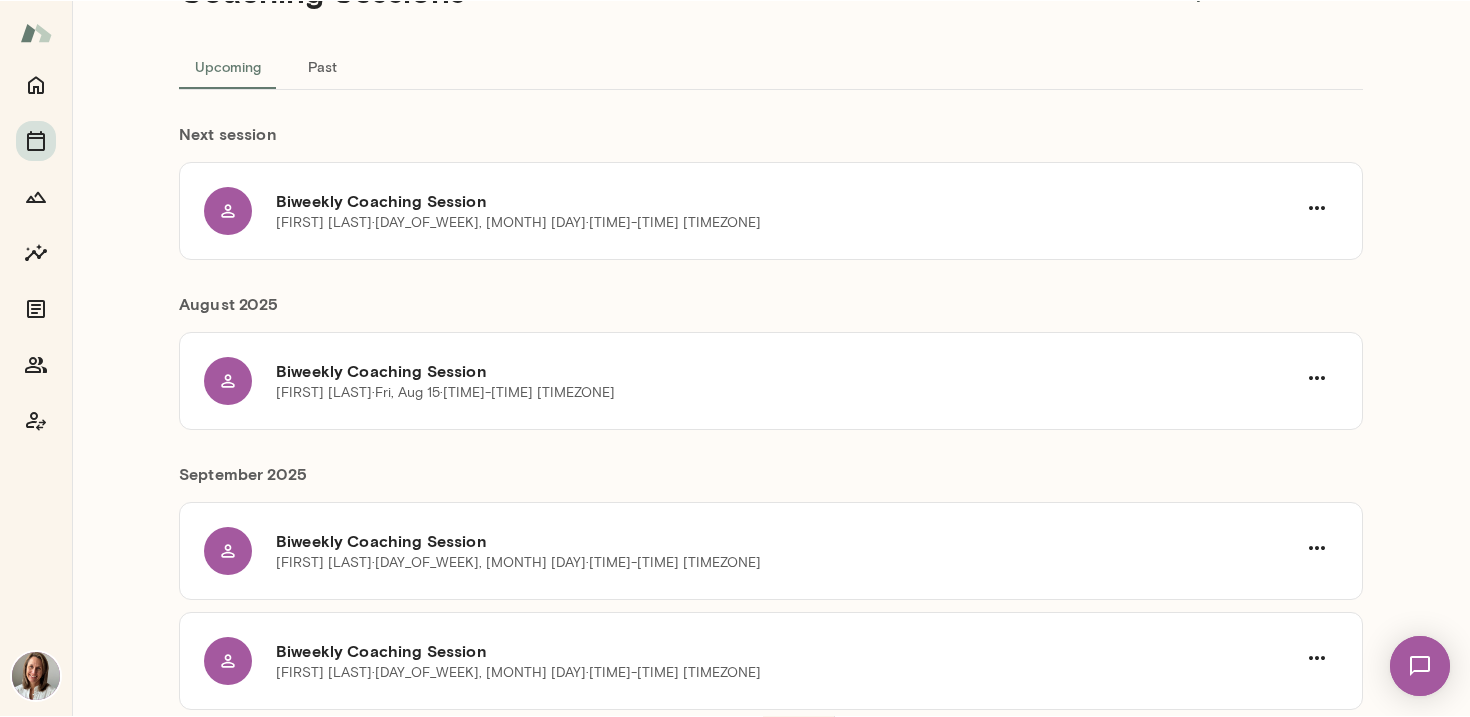 scroll, scrollTop: 0, scrollLeft: 0, axis: both 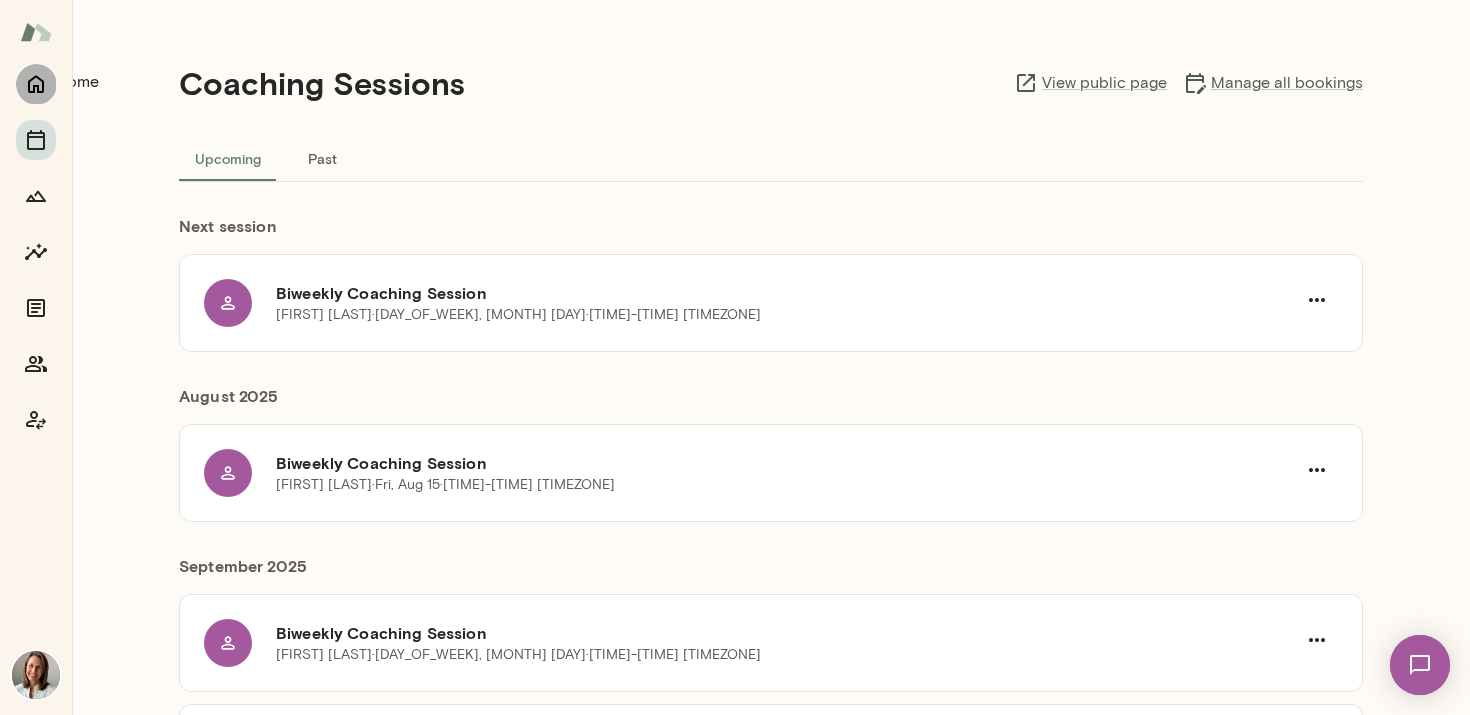 click 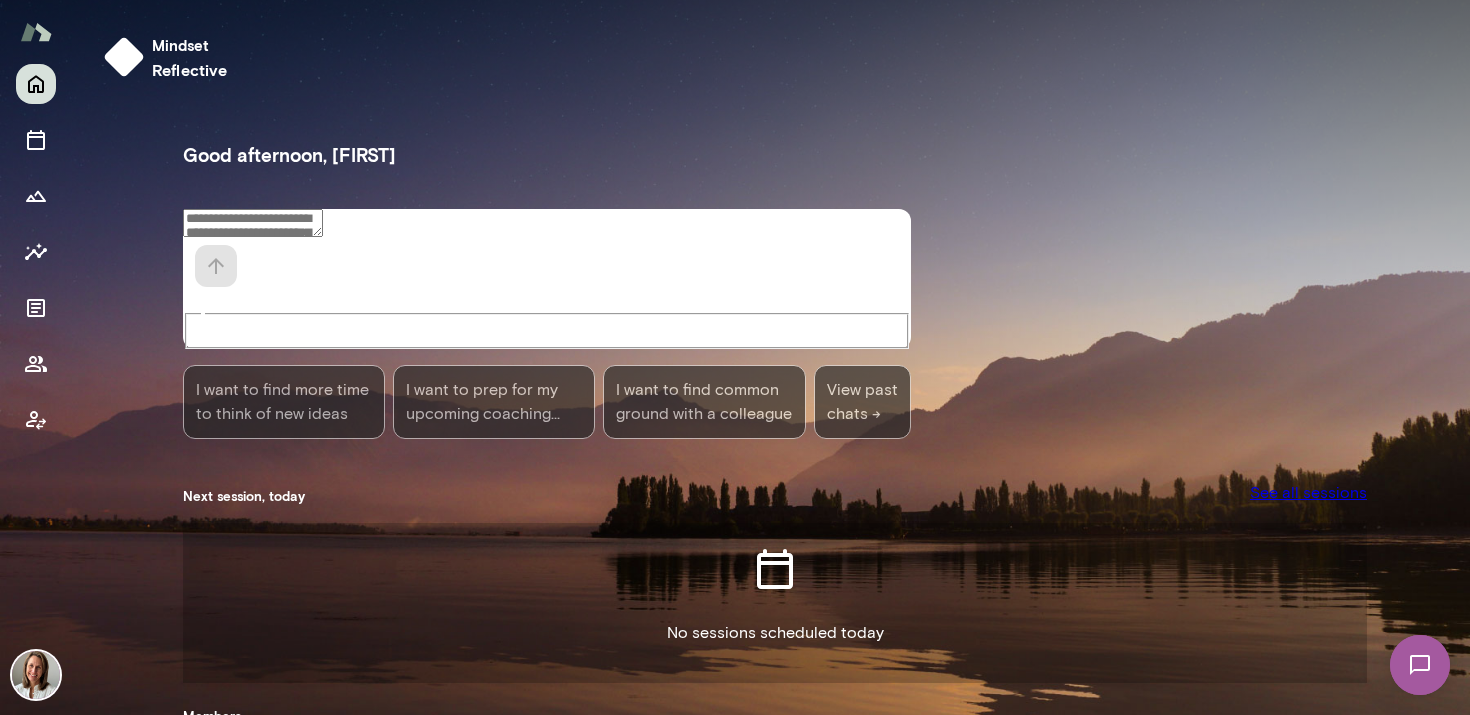 click on "Good afternoon, [FIRST]" at bounding box center (775, 155) 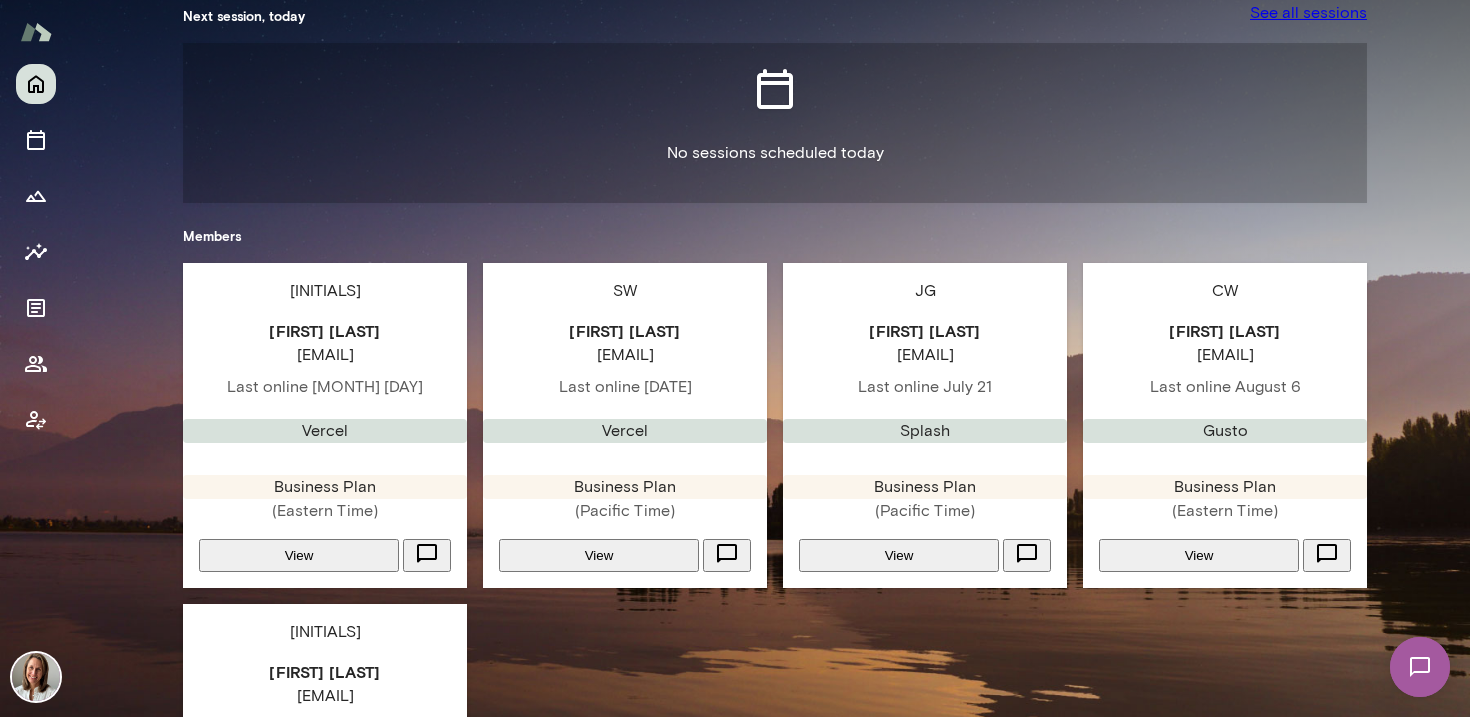 scroll, scrollTop: 694, scrollLeft: 0, axis: vertical 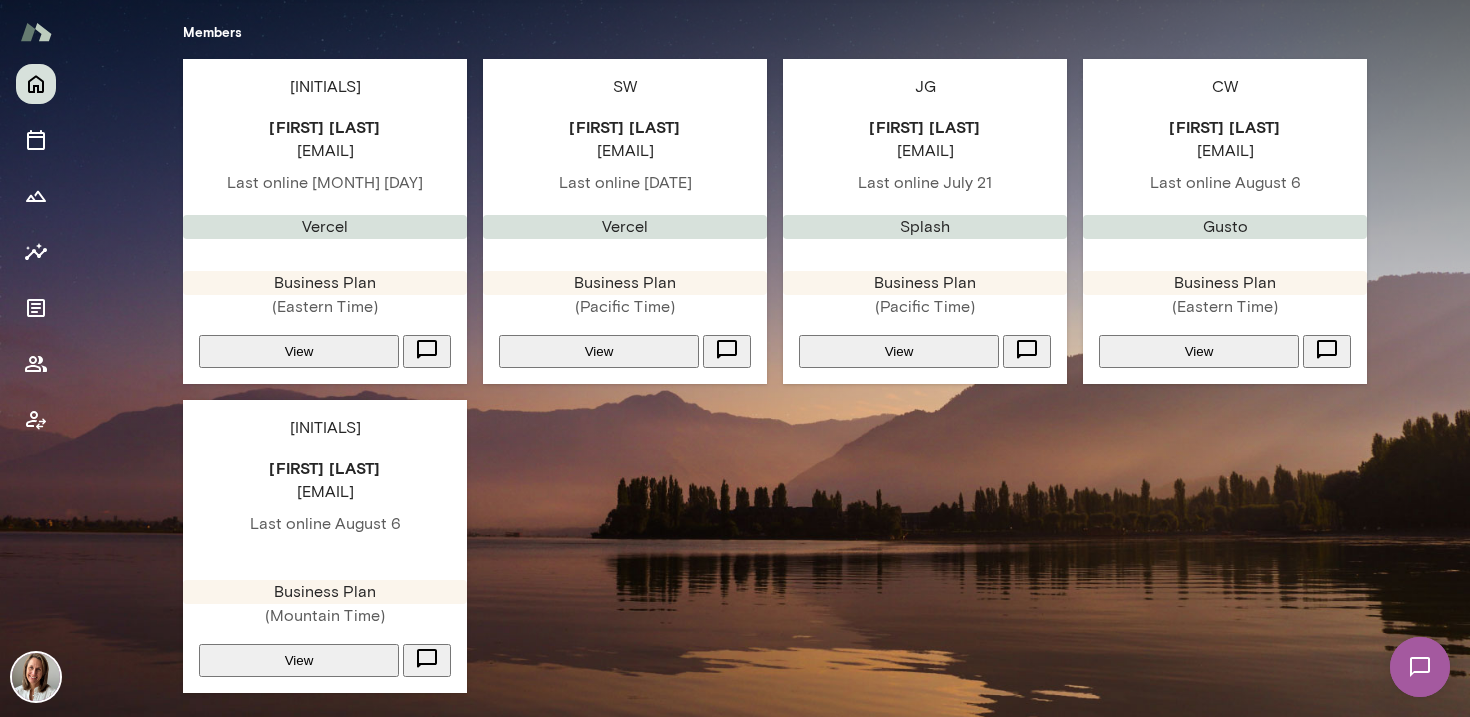 click on "[FIRST] [LAST] [EMAIL] Last online [MONTH] [DAY] Splash Business Plan (Pacific Time)" at bounding box center (925, 217) 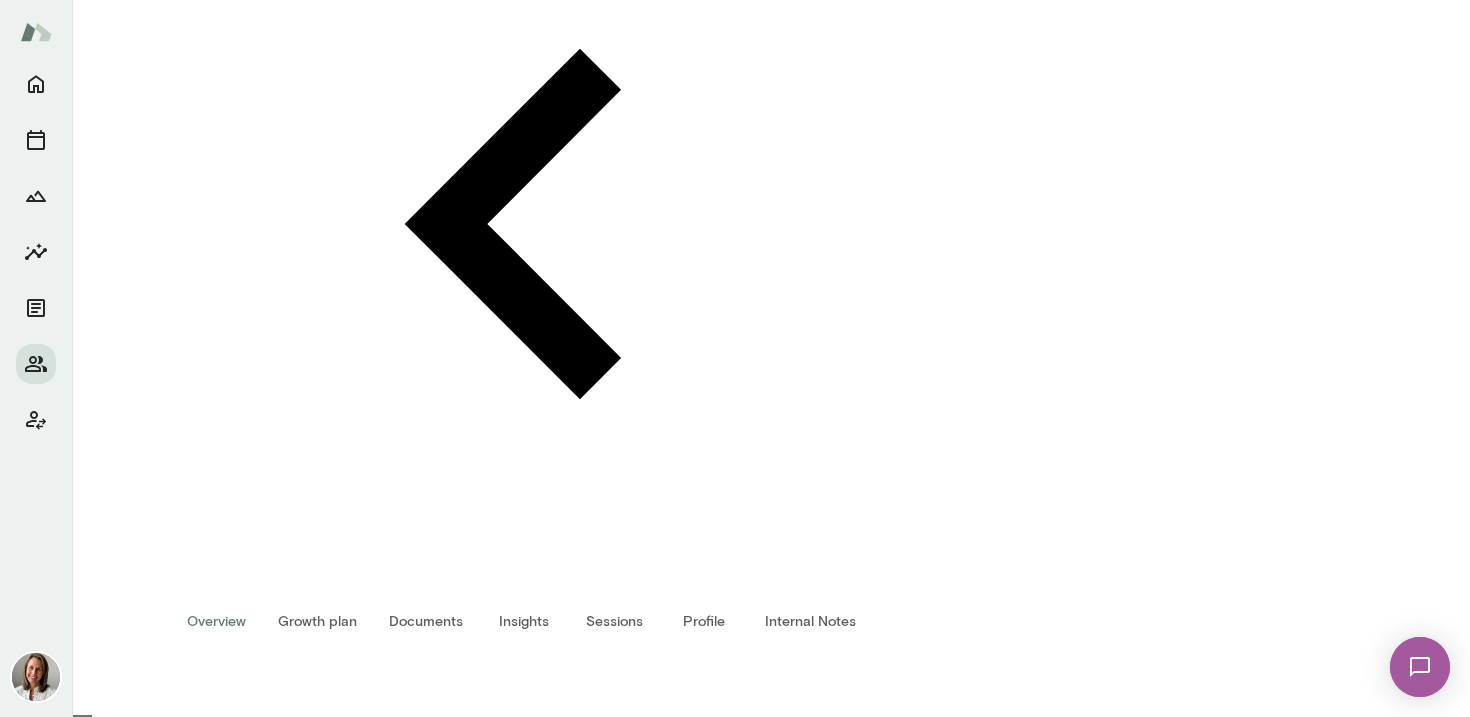 scroll, scrollTop: 0, scrollLeft: 0, axis: both 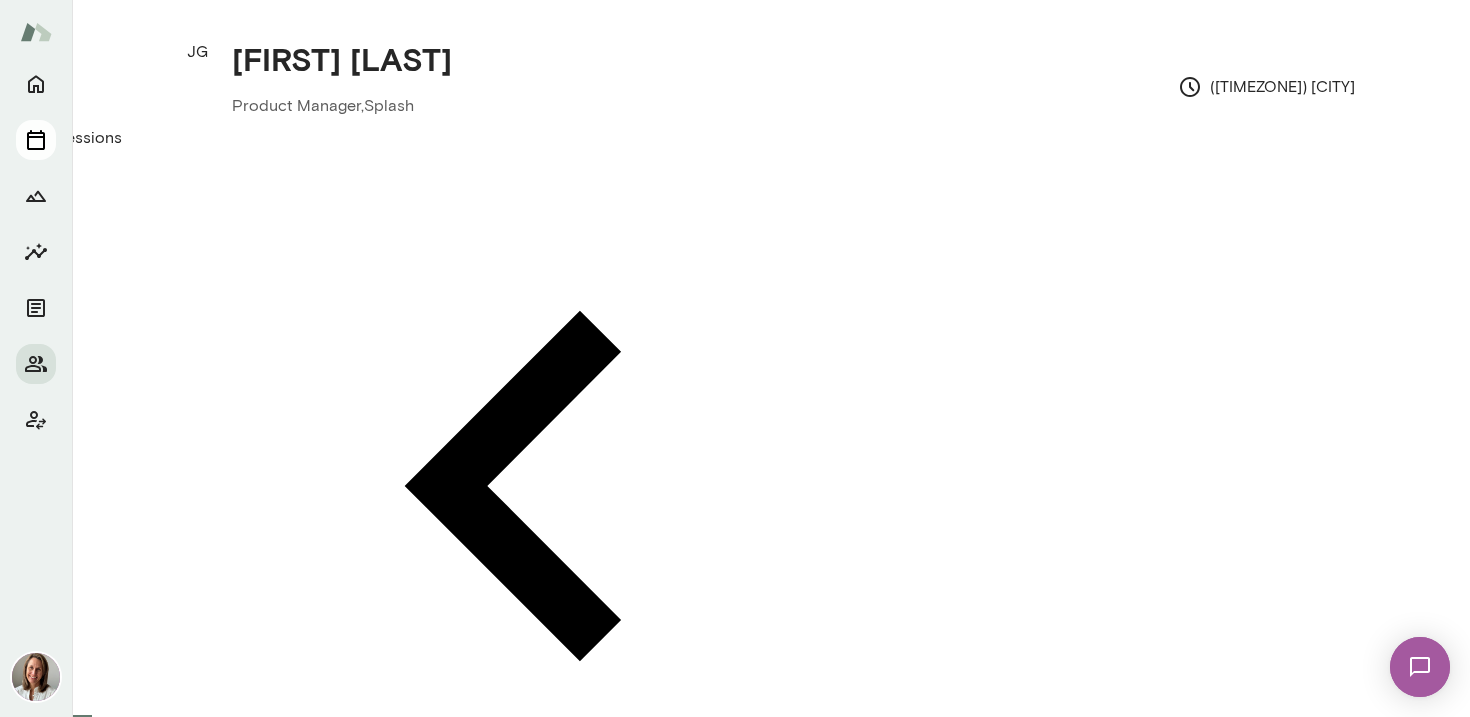 click 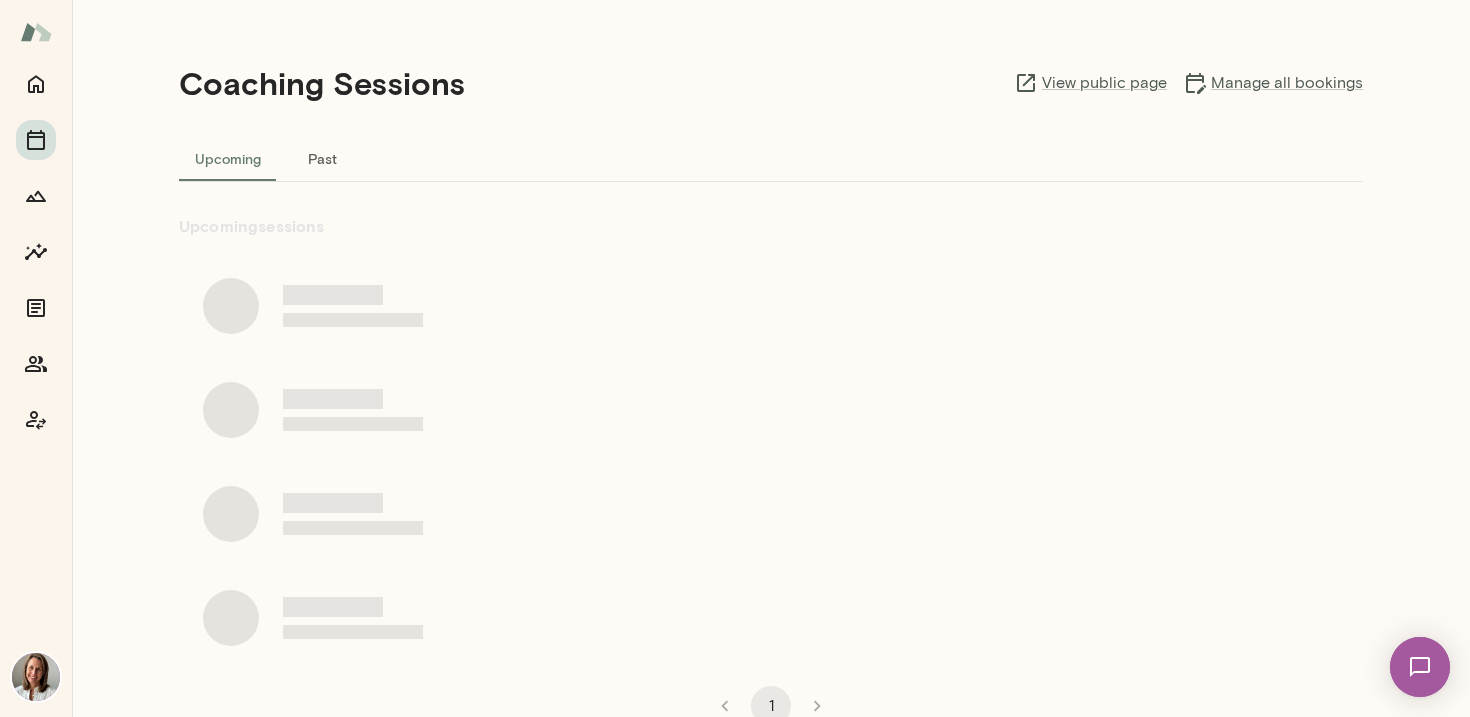 click on "Past" at bounding box center [322, 158] 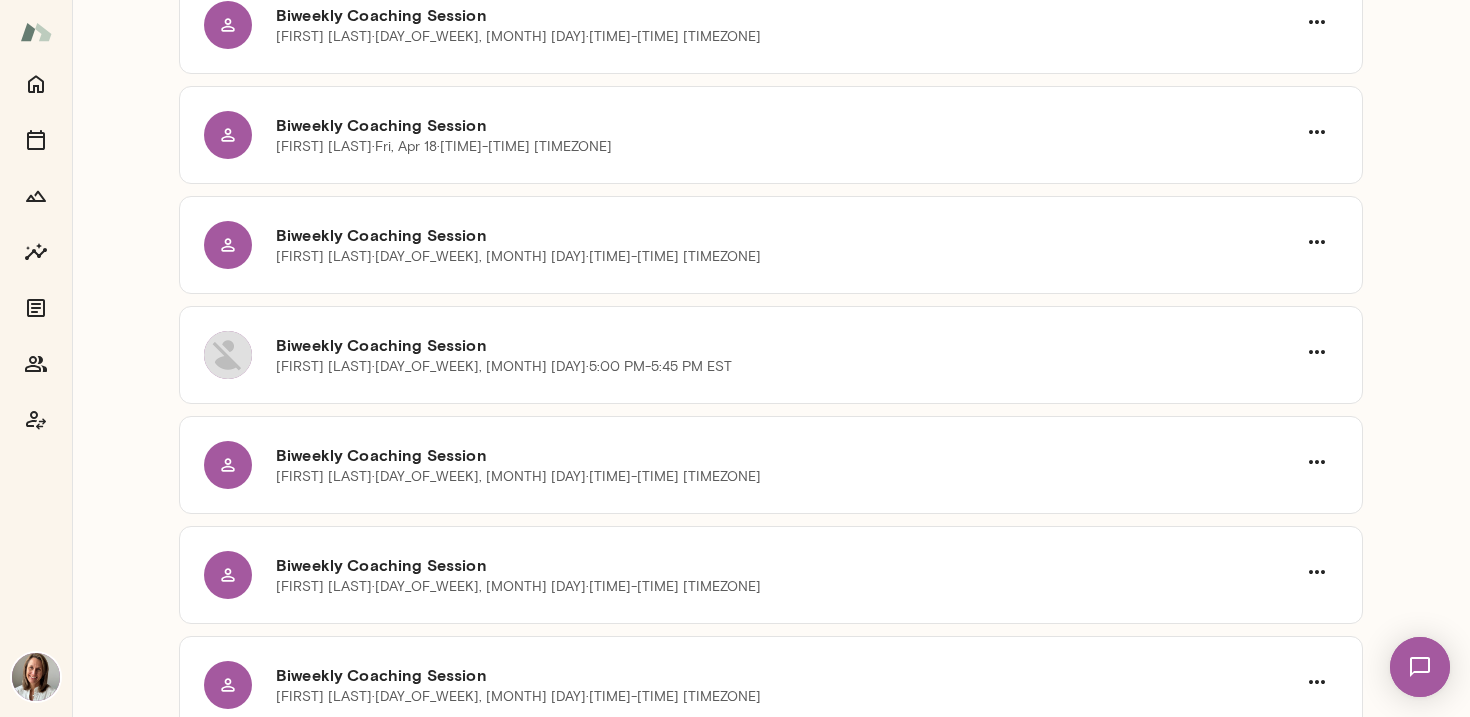 scroll, scrollTop: 5321, scrollLeft: 0, axis: vertical 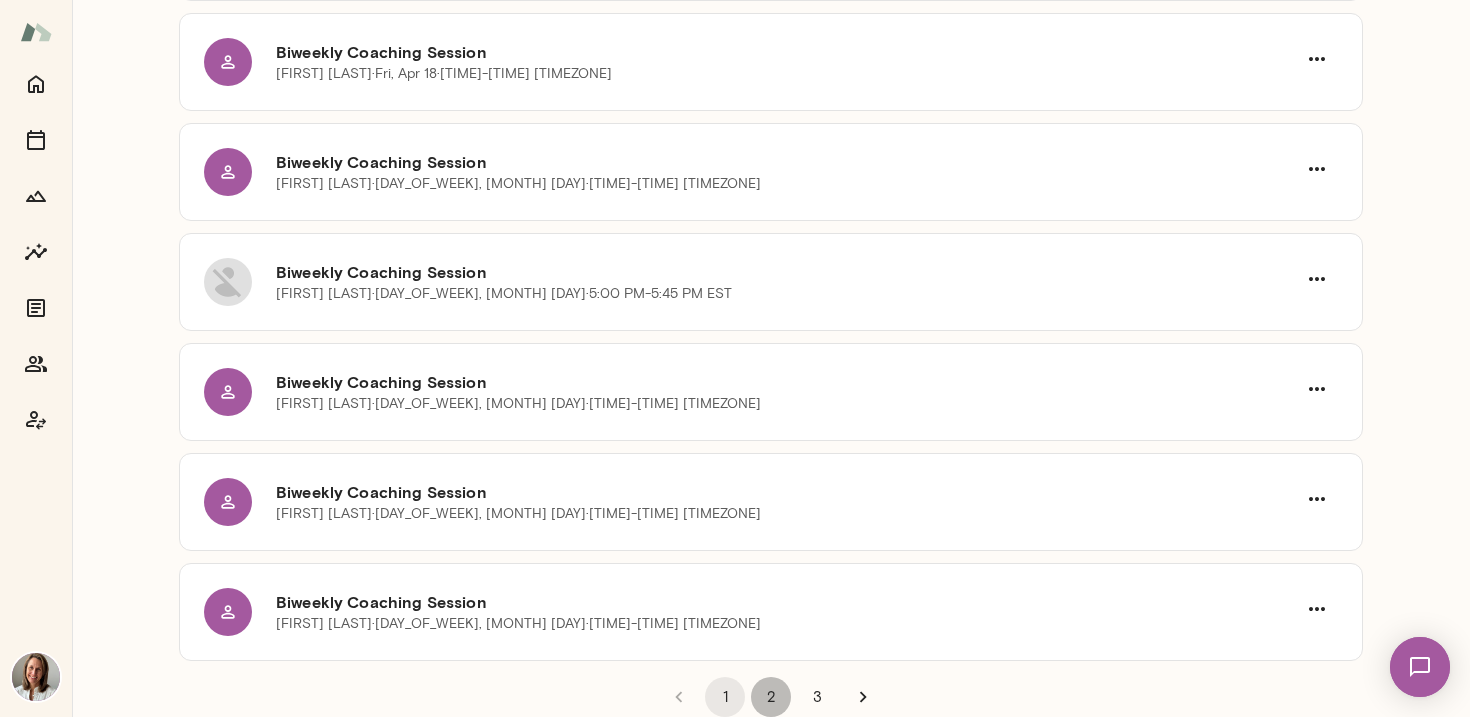click on "2" at bounding box center [771, 697] 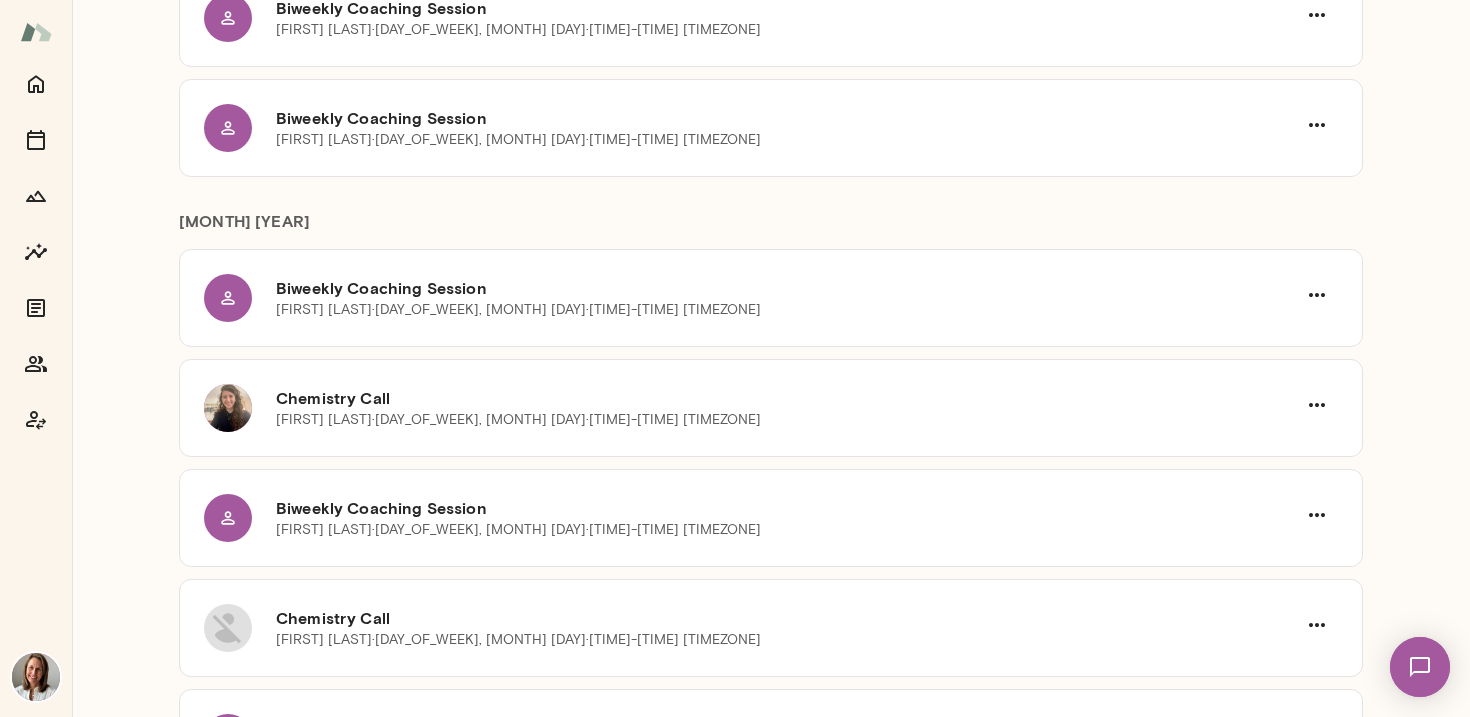 scroll, scrollTop: 5381, scrollLeft: 0, axis: vertical 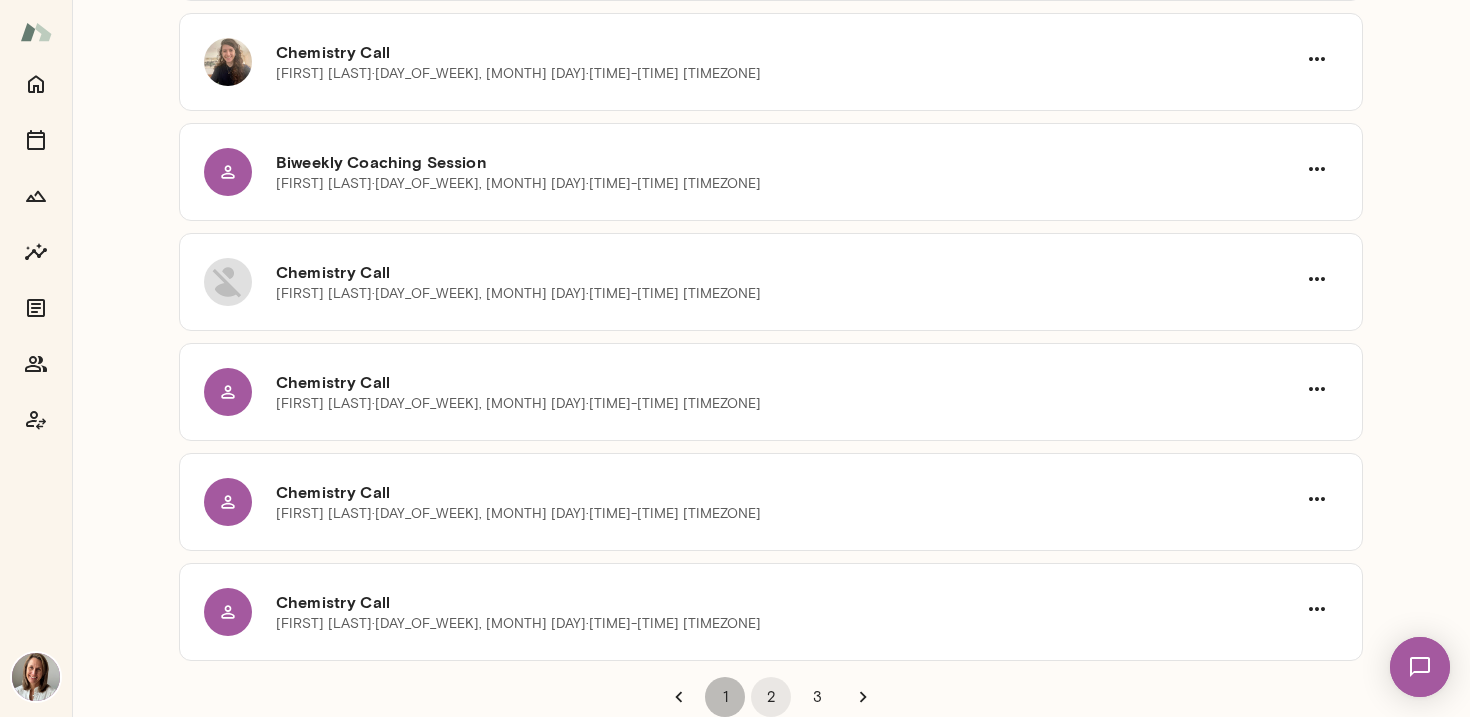 drag, startPoint x: 725, startPoint y: 689, endPoint x: 681, endPoint y: 558, distance: 138.1919 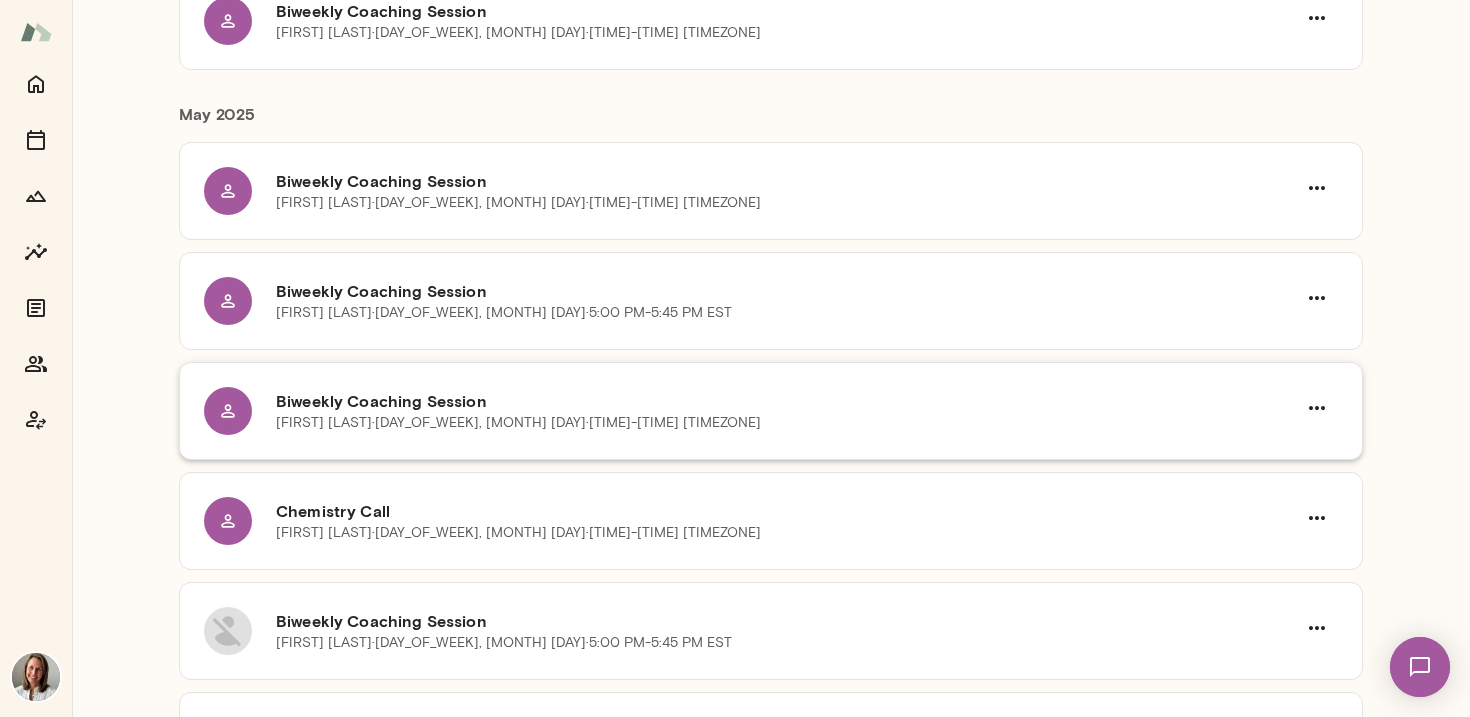 scroll, scrollTop: 3261, scrollLeft: 0, axis: vertical 